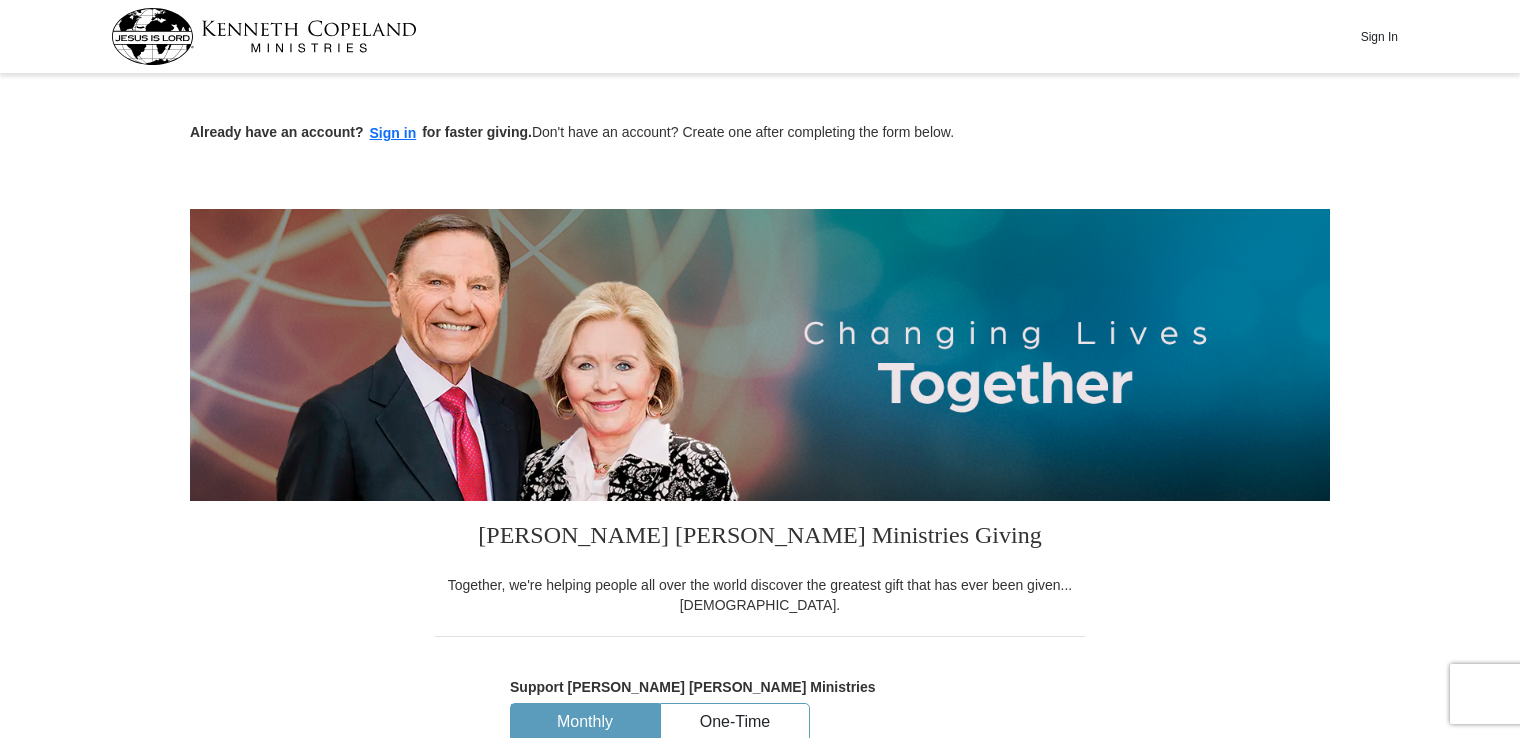 scroll, scrollTop: 0, scrollLeft: 0, axis: both 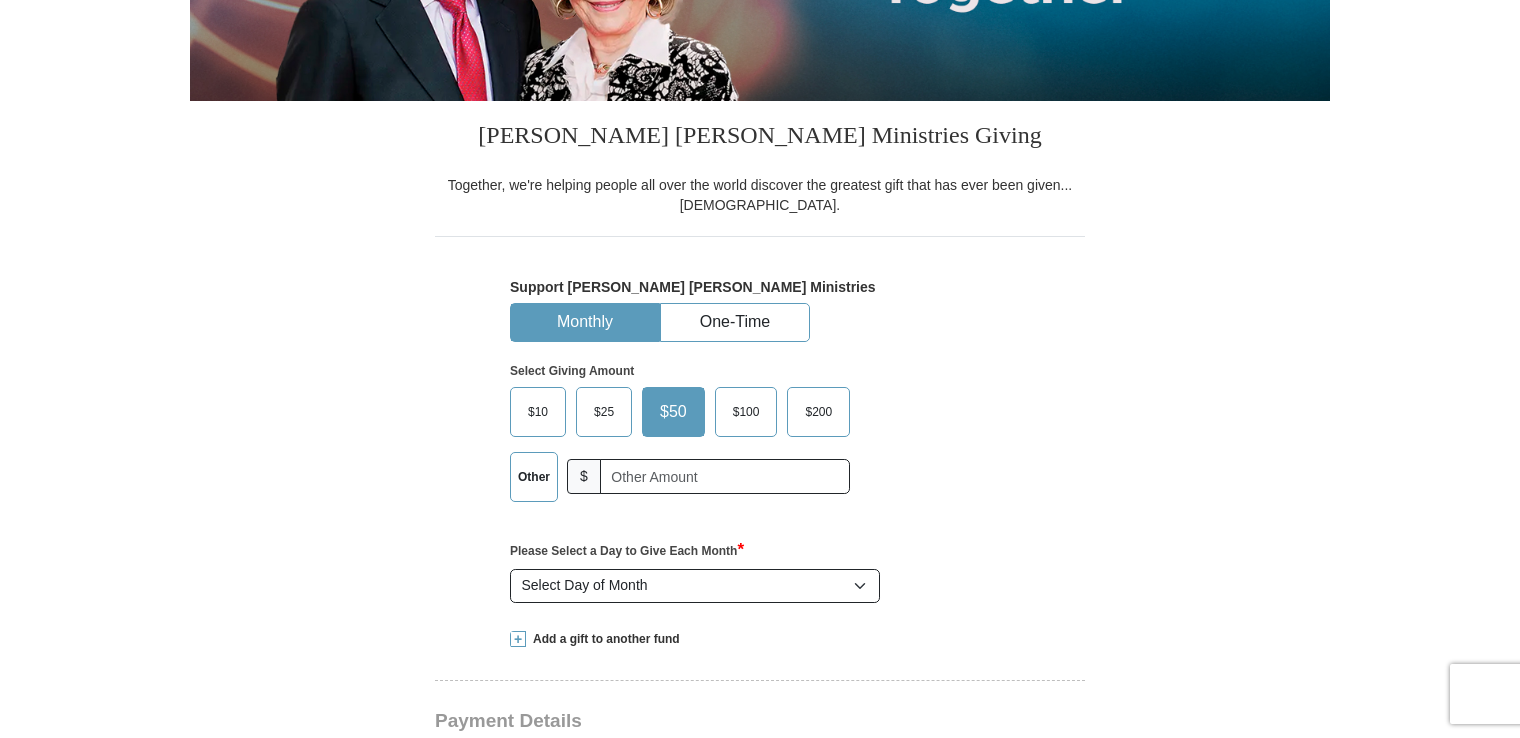 click on "Monthly" at bounding box center [585, 322] 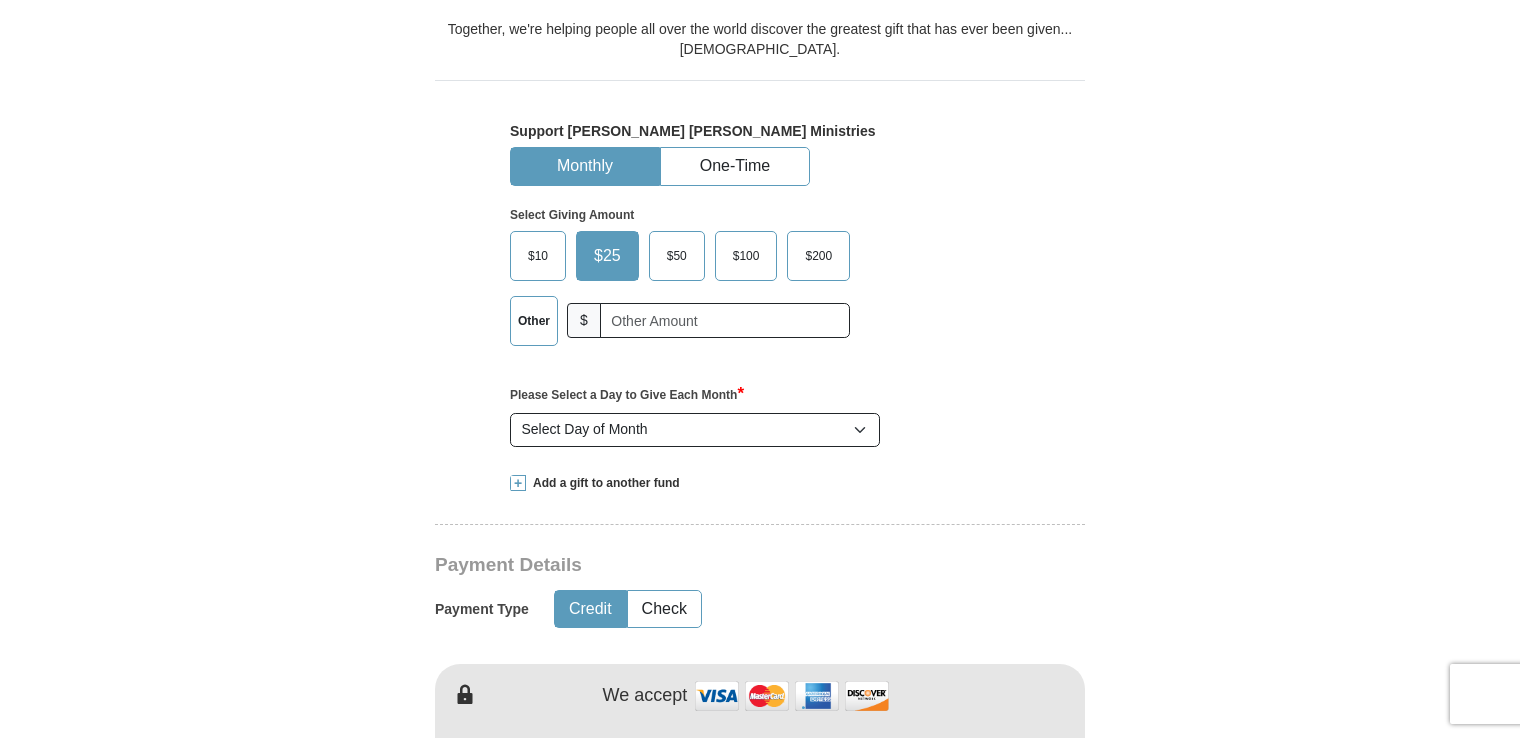 scroll, scrollTop: 600, scrollLeft: 0, axis: vertical 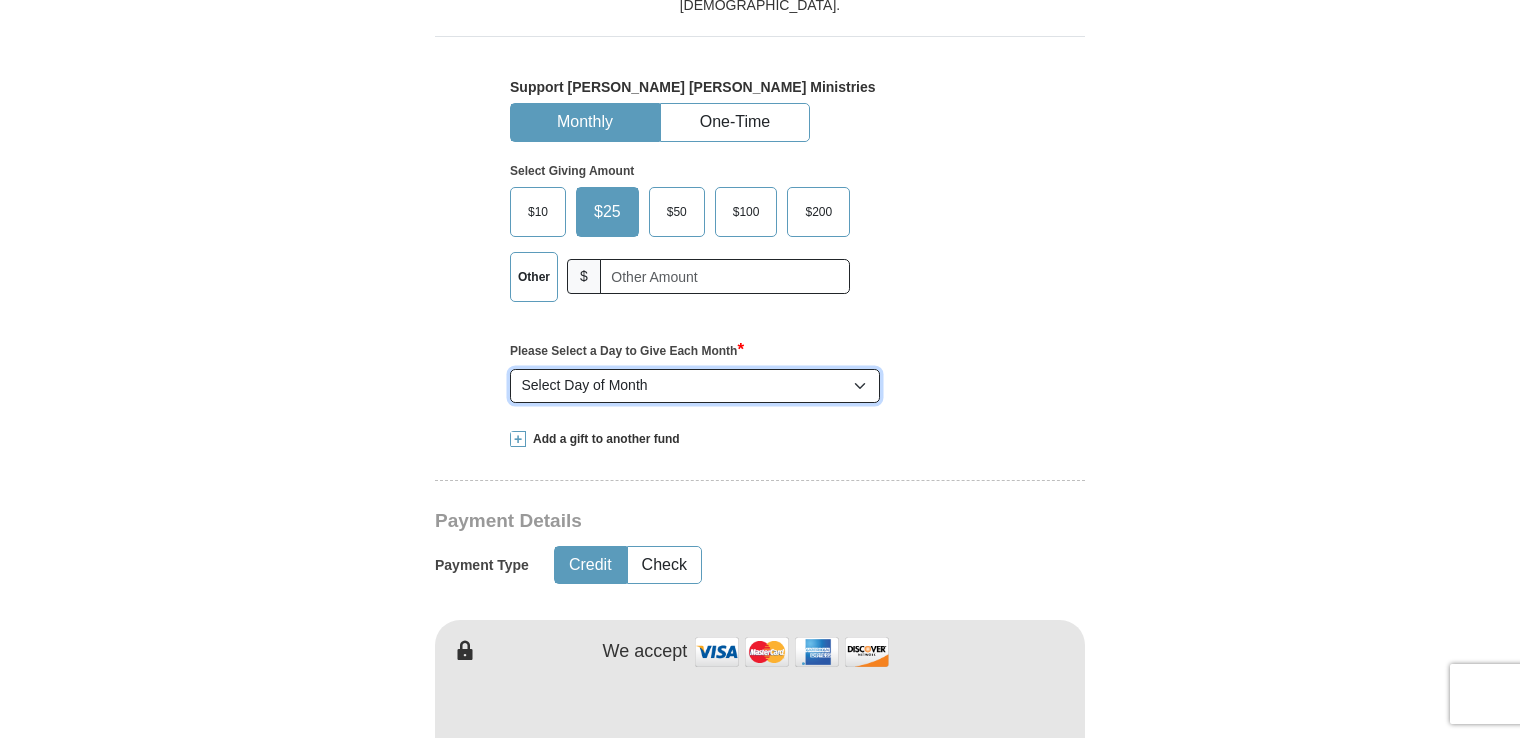 click on "Select Day of Month
1
2
3
4
5
6
7
8
9
10
11
12
13
14
15
16
17
18
19 20 21 22 23 24 25 26 27 28" at bounding box center [695, 386] 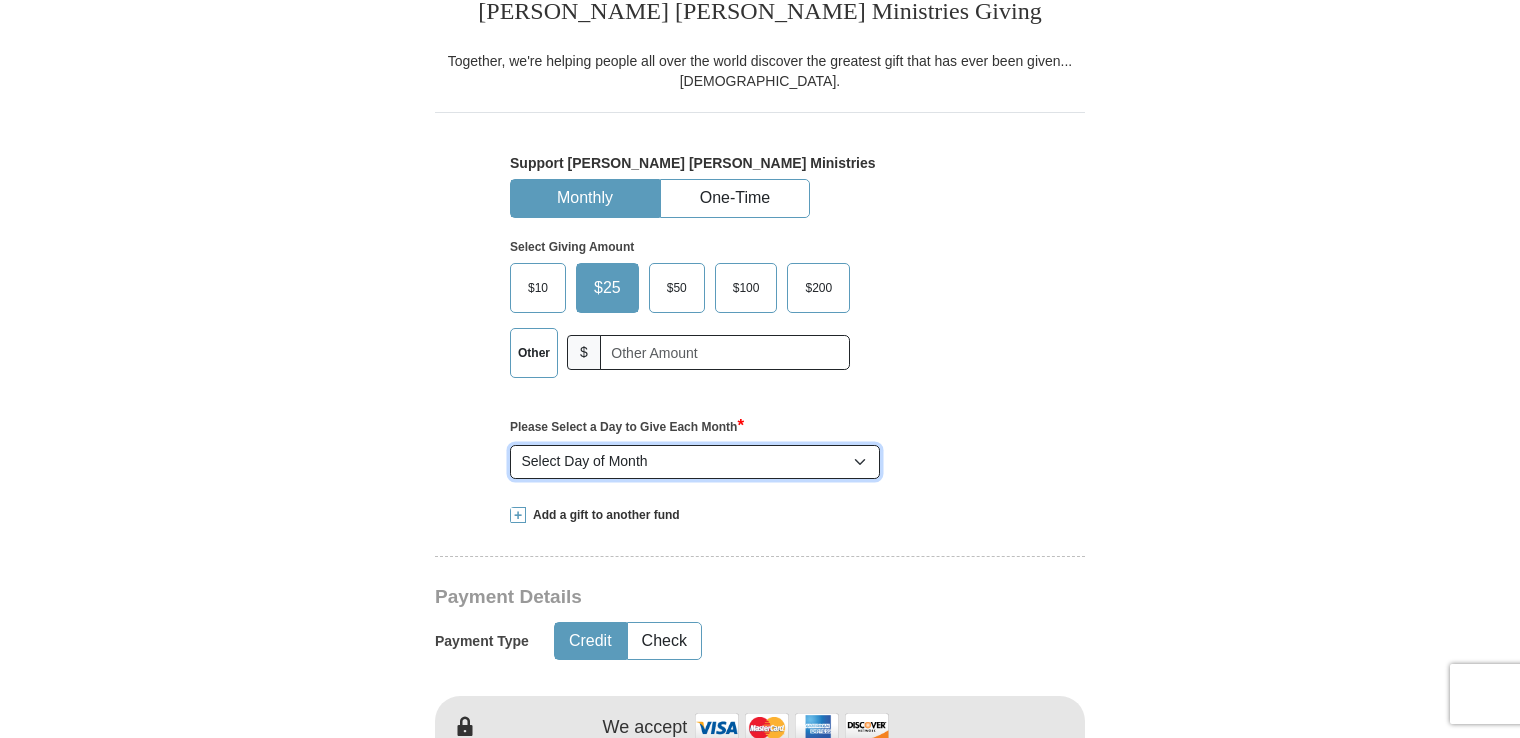 scroll, scrollTop: 500, scrollLeft: 0, axis: vertical 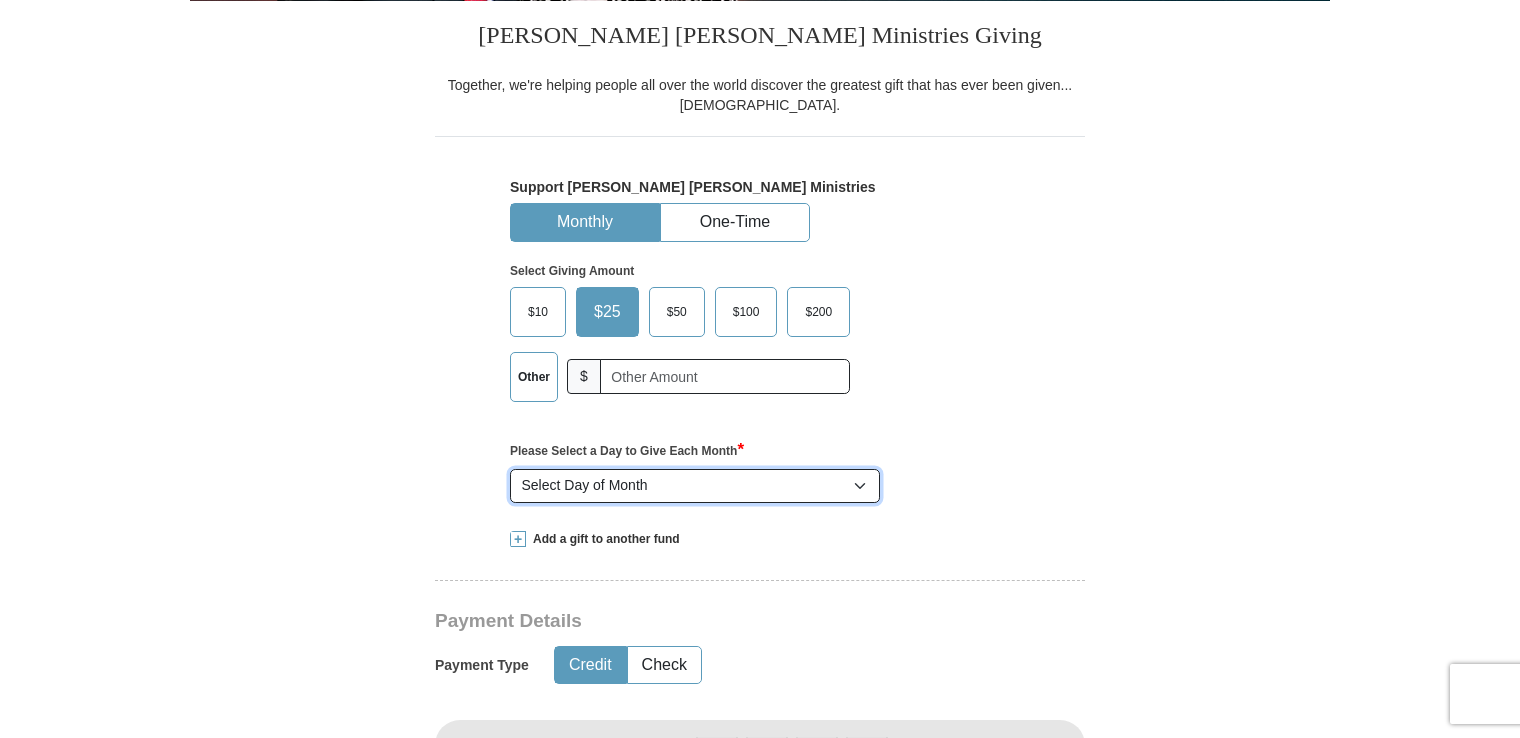 click on "Select Day of Month
1
2
3
4
5
6
7
8
9
10
11
12
13
14
15
16
17
18
19 20 21 22 23 24 25 26 27 28" at bounding box center (695, 486) 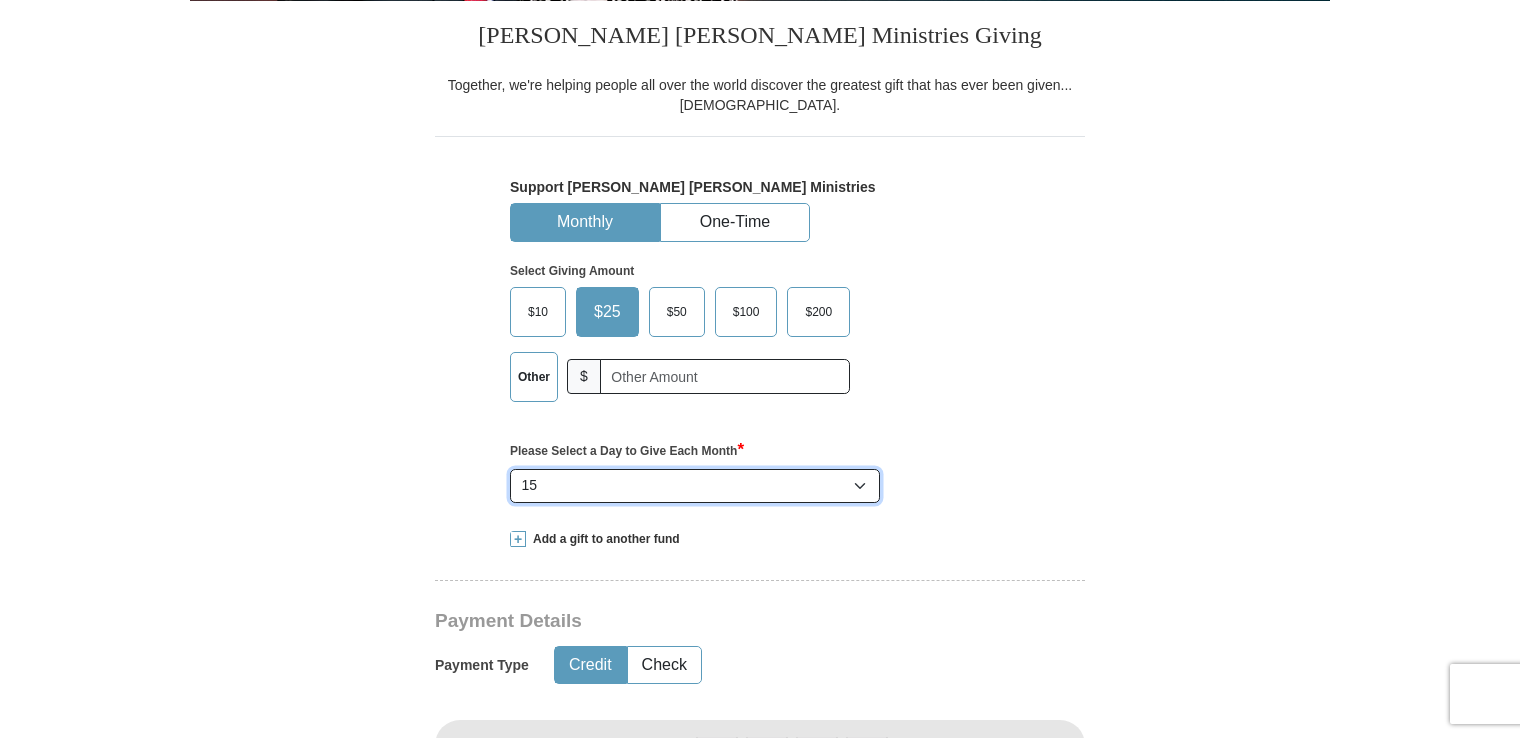 click on "Select Day of Month
1
2
3
4
5
6
7
8
9
10
11
12
13
14
15
16
17
18
19 20 21 22 23 24 25 26 27 28" at bounding box center [695, 486] 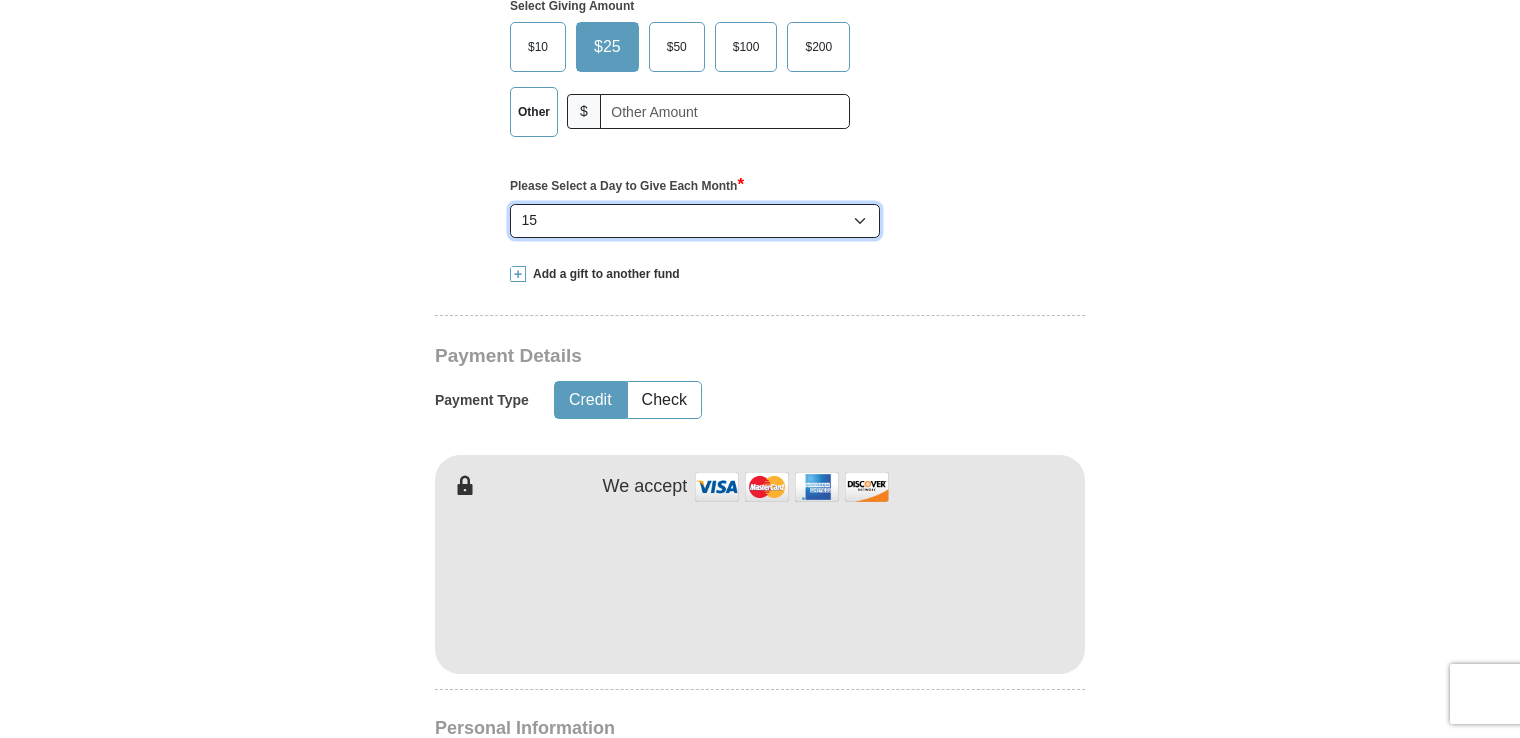 scroll, scrollTop: 800, scrollLeft: 0, axis: vertical 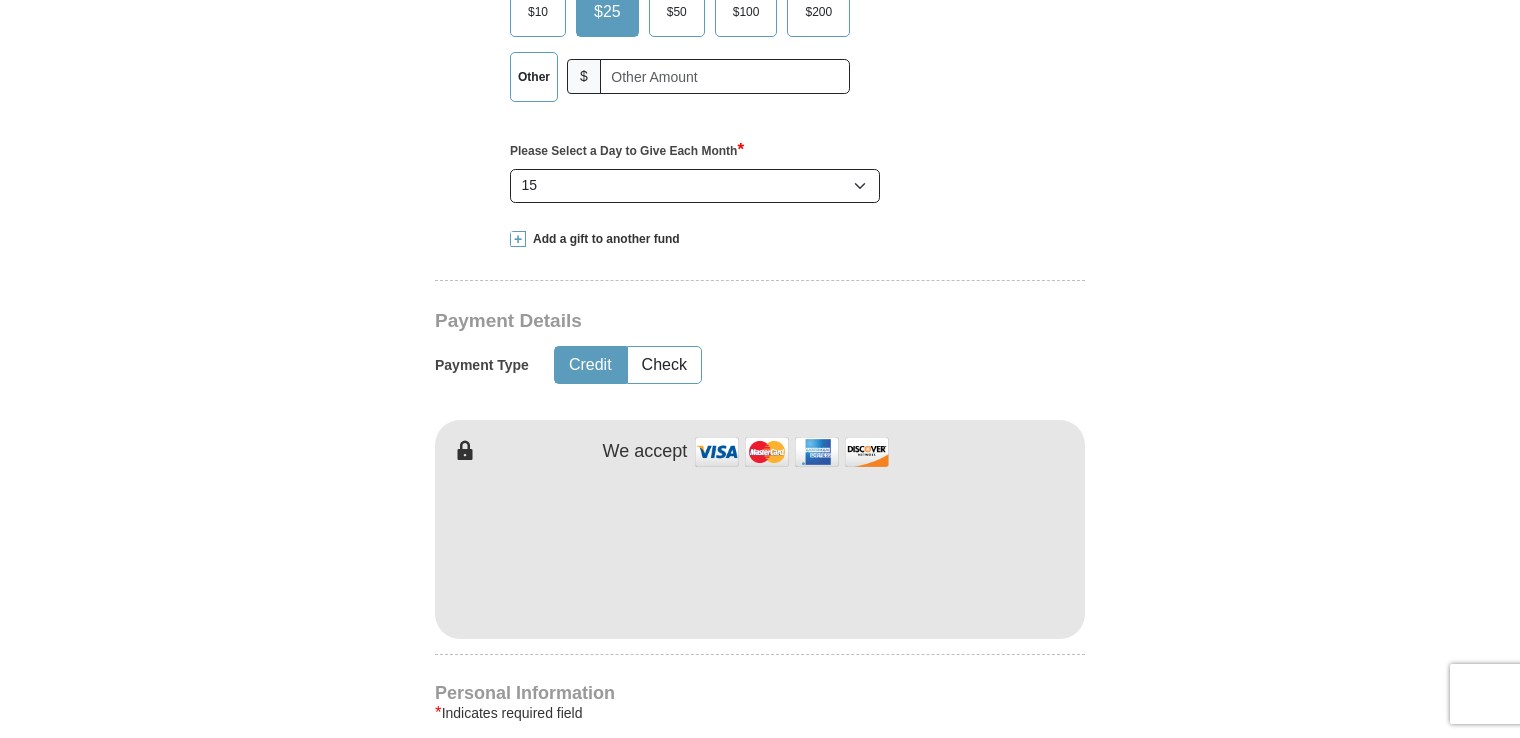 click on "Credit" at bounding box center [590, 365] 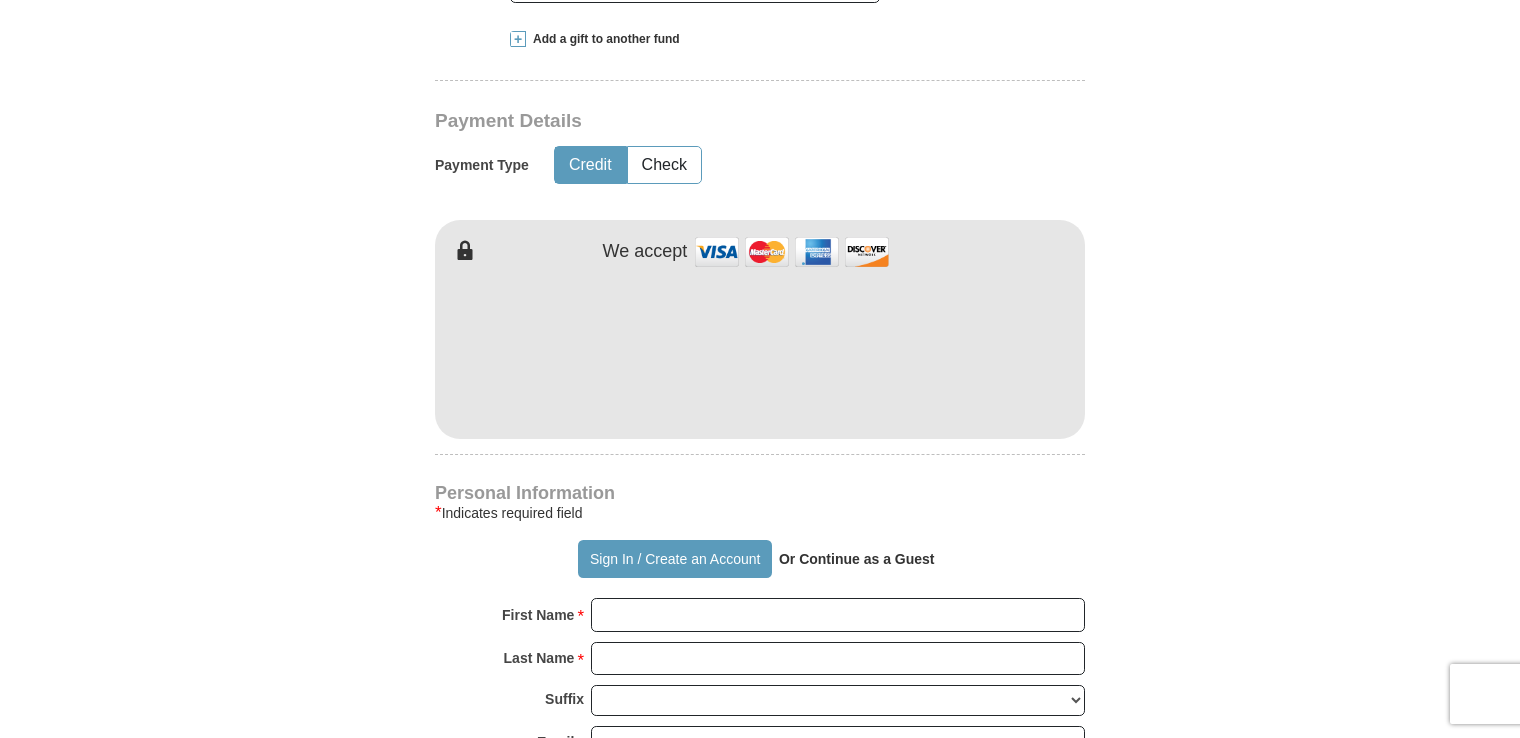scroll, scrollTop: 1100, scrollLeft: 0, axis: vertical 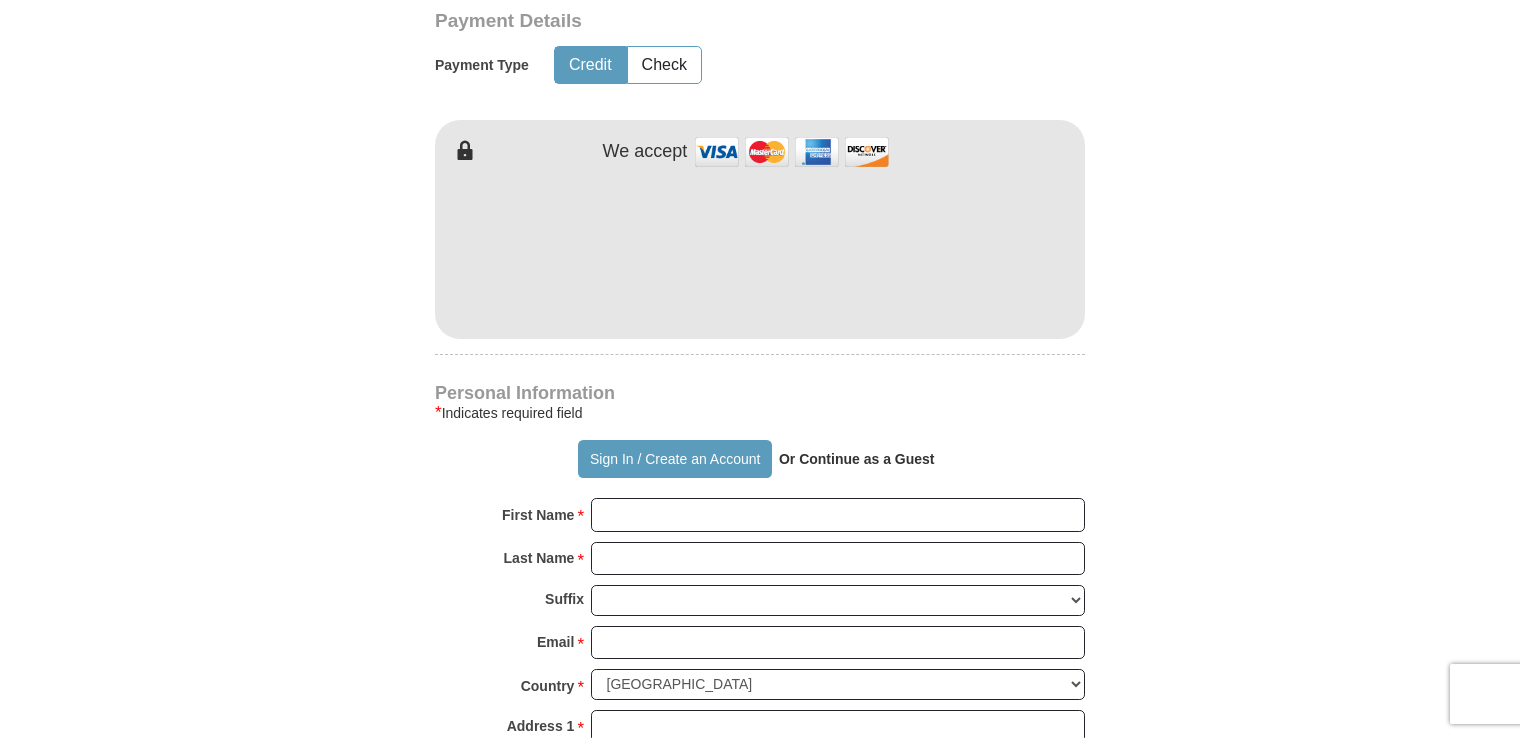 click on "Or Continue as a Guest" at bounding box center [857, 459] 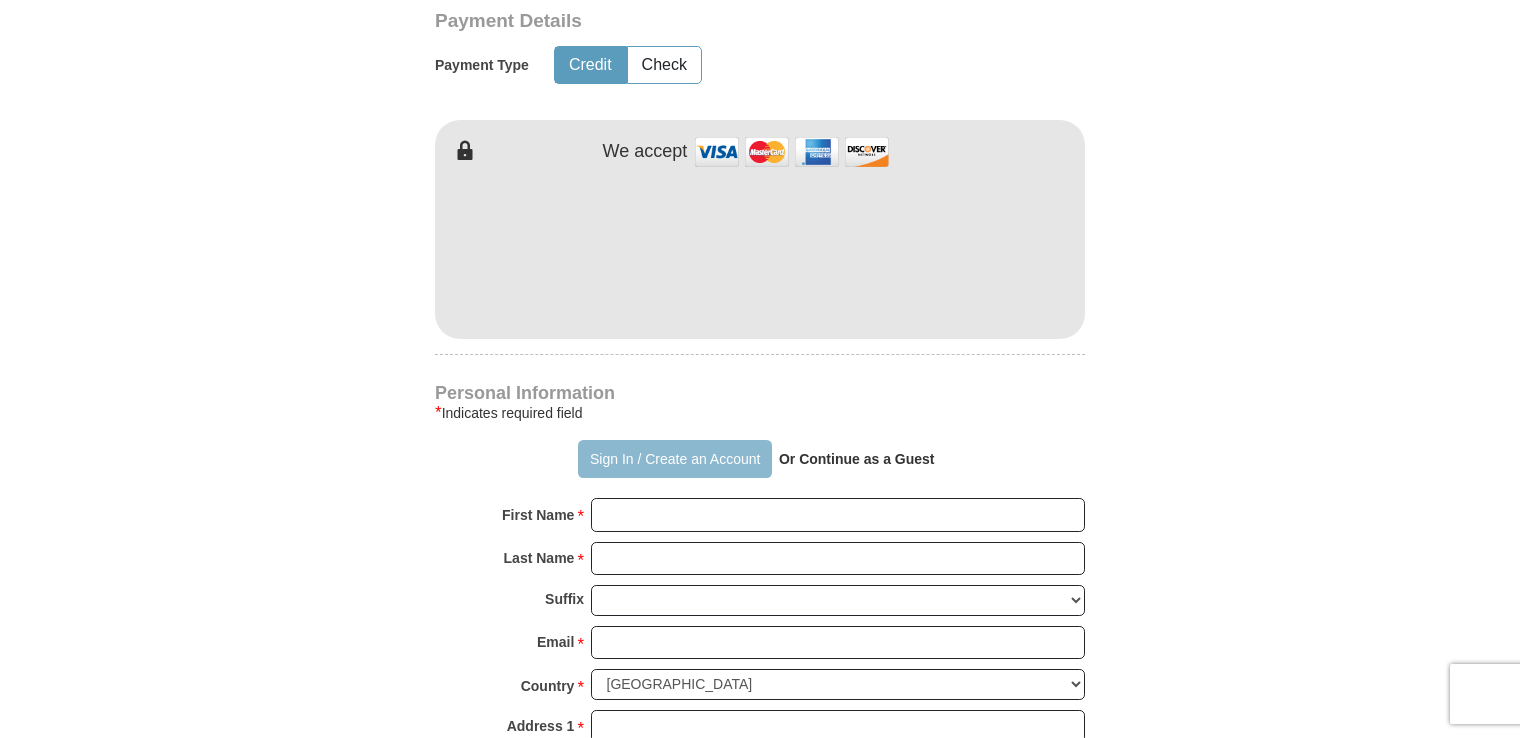click on "Sign In / Create an Account" at bounding box center [674, 459] 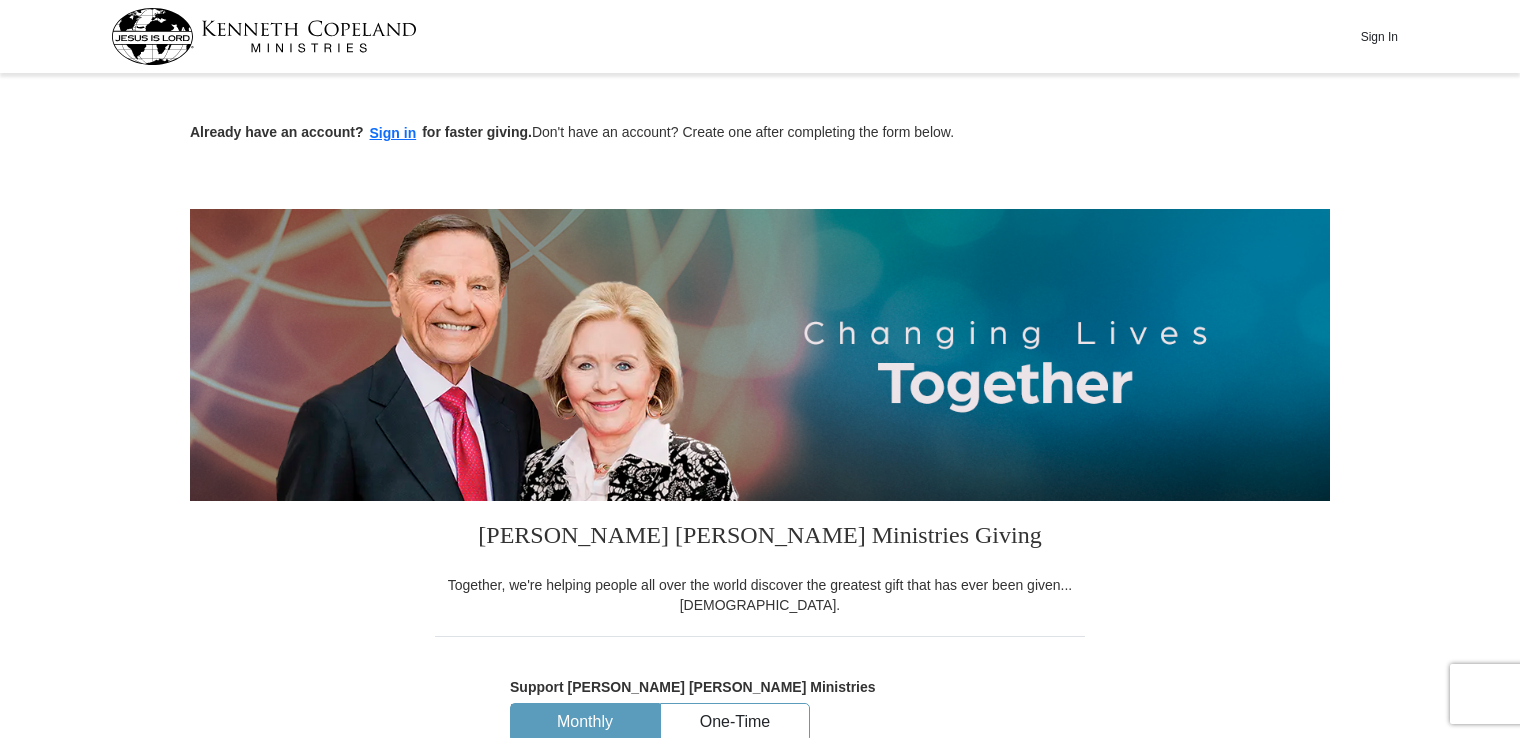 select on "15" 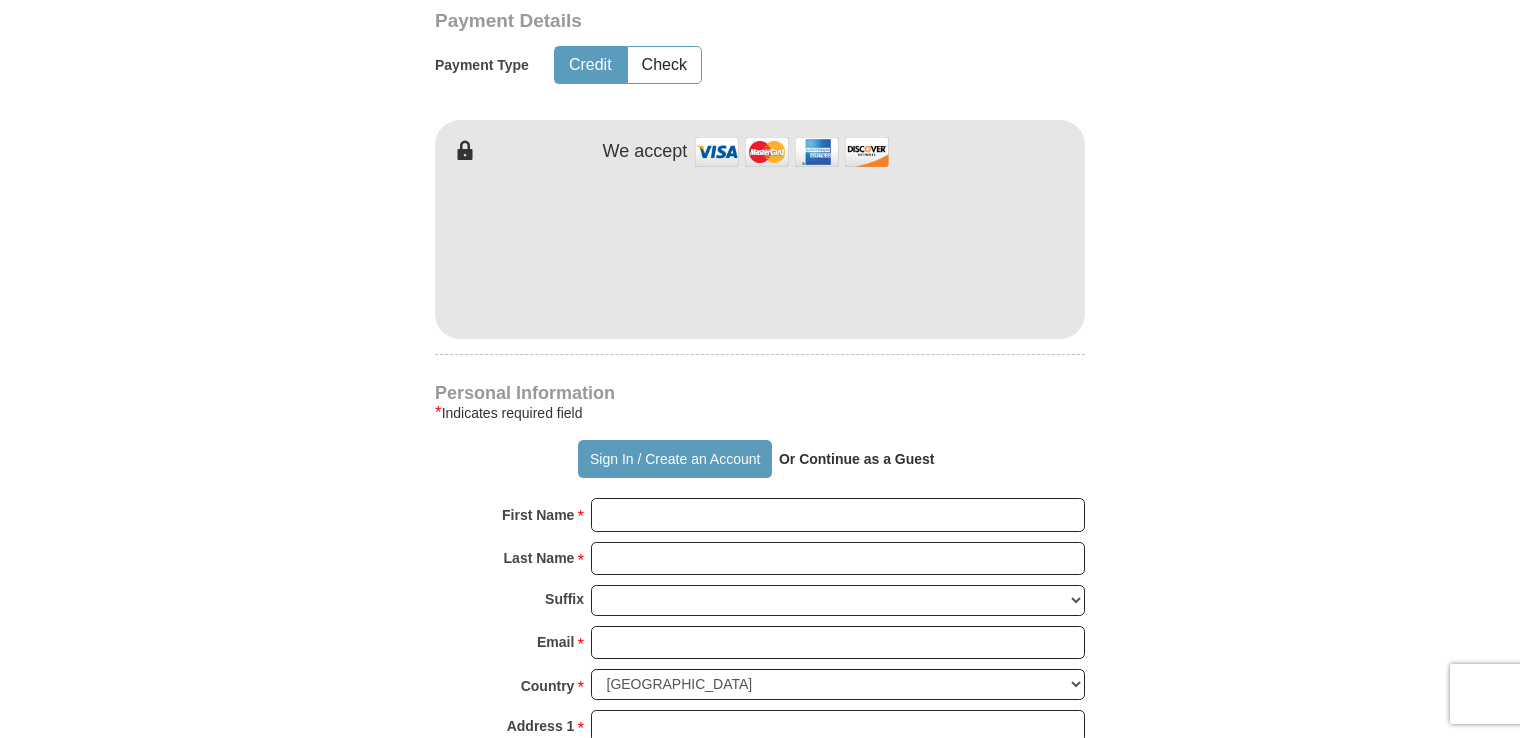 scroll, scrollTop: 1100, scrollLeft: 0, axis: vertical 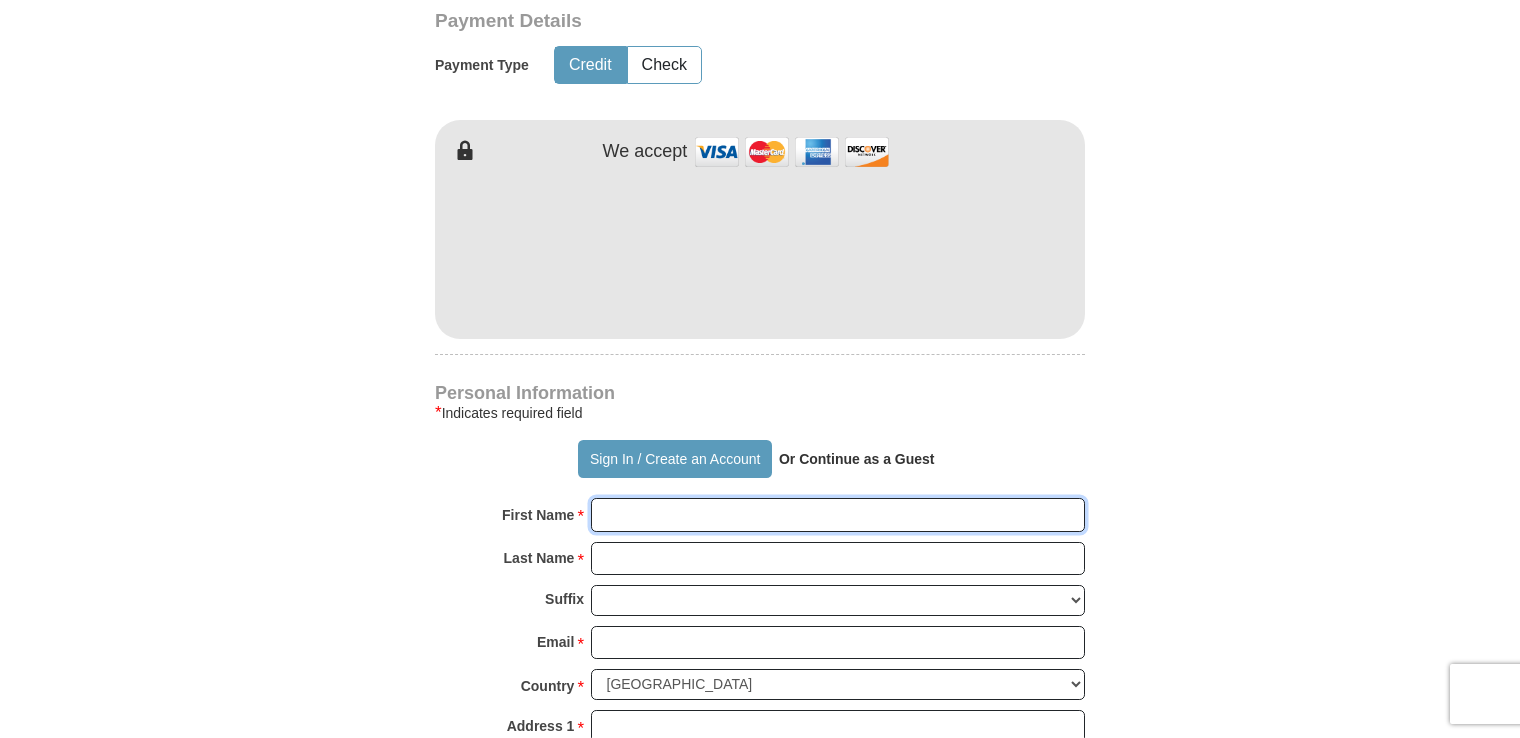 click on "First Name
*" at bounding box center [838, 515] 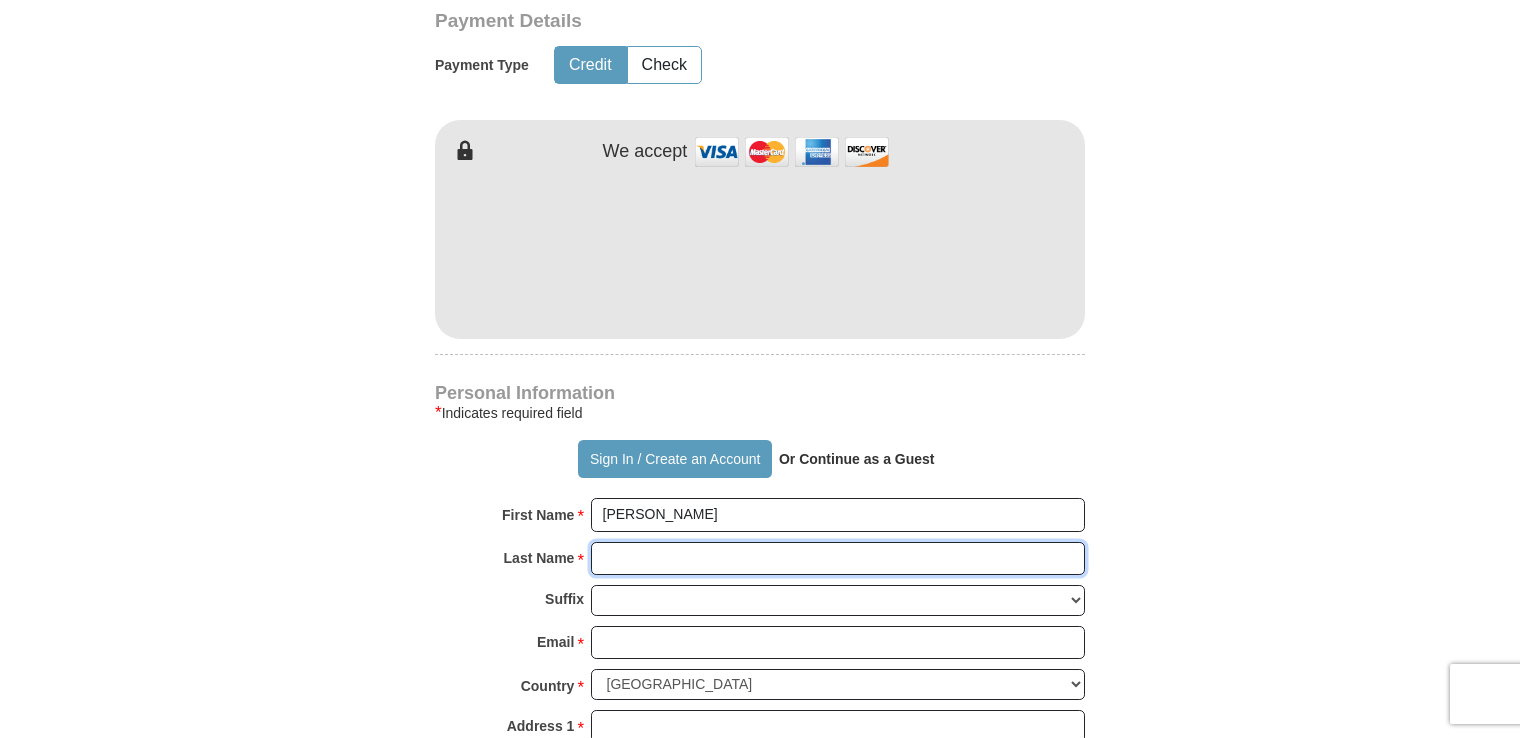 type on "Toy" 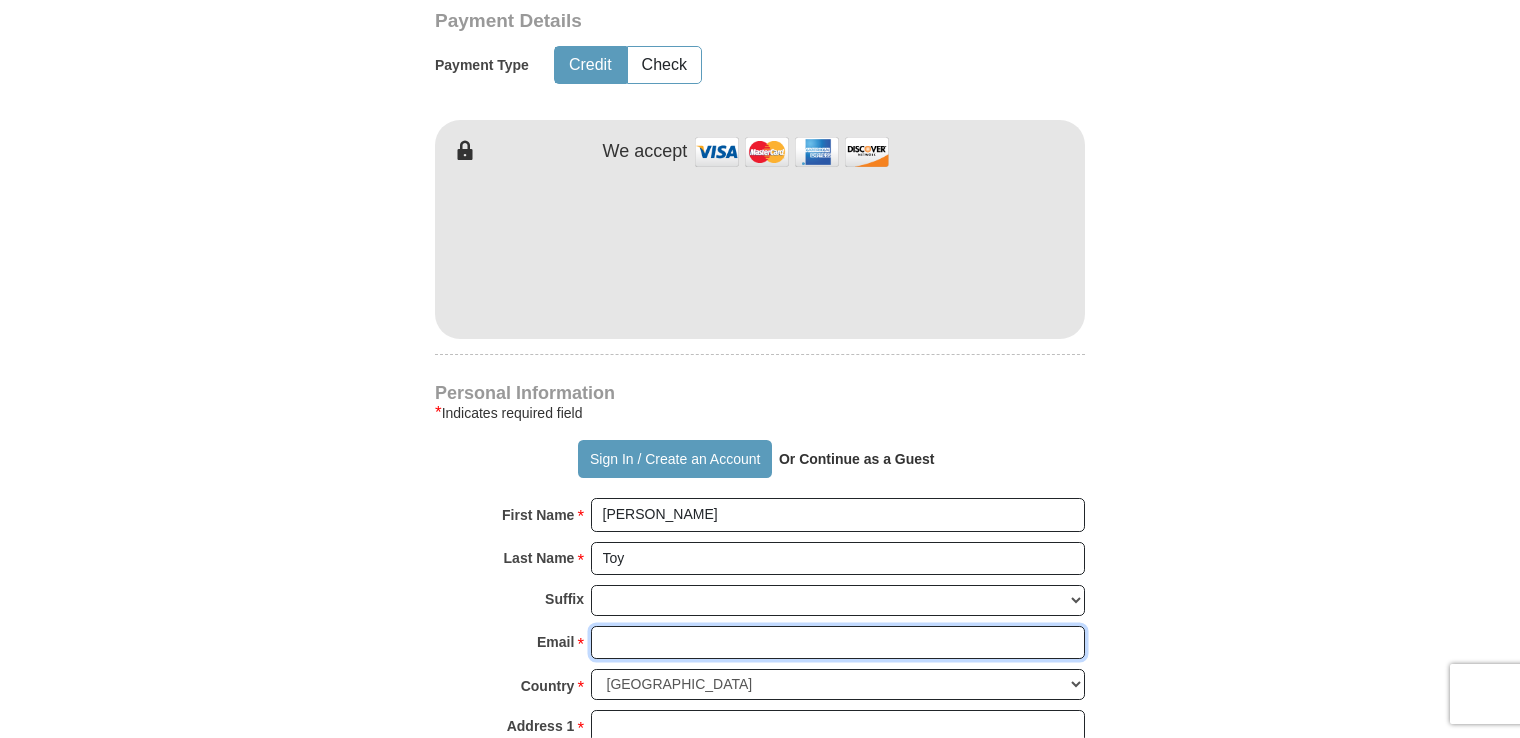 type on "barbara_toy3824@yahoo.com" 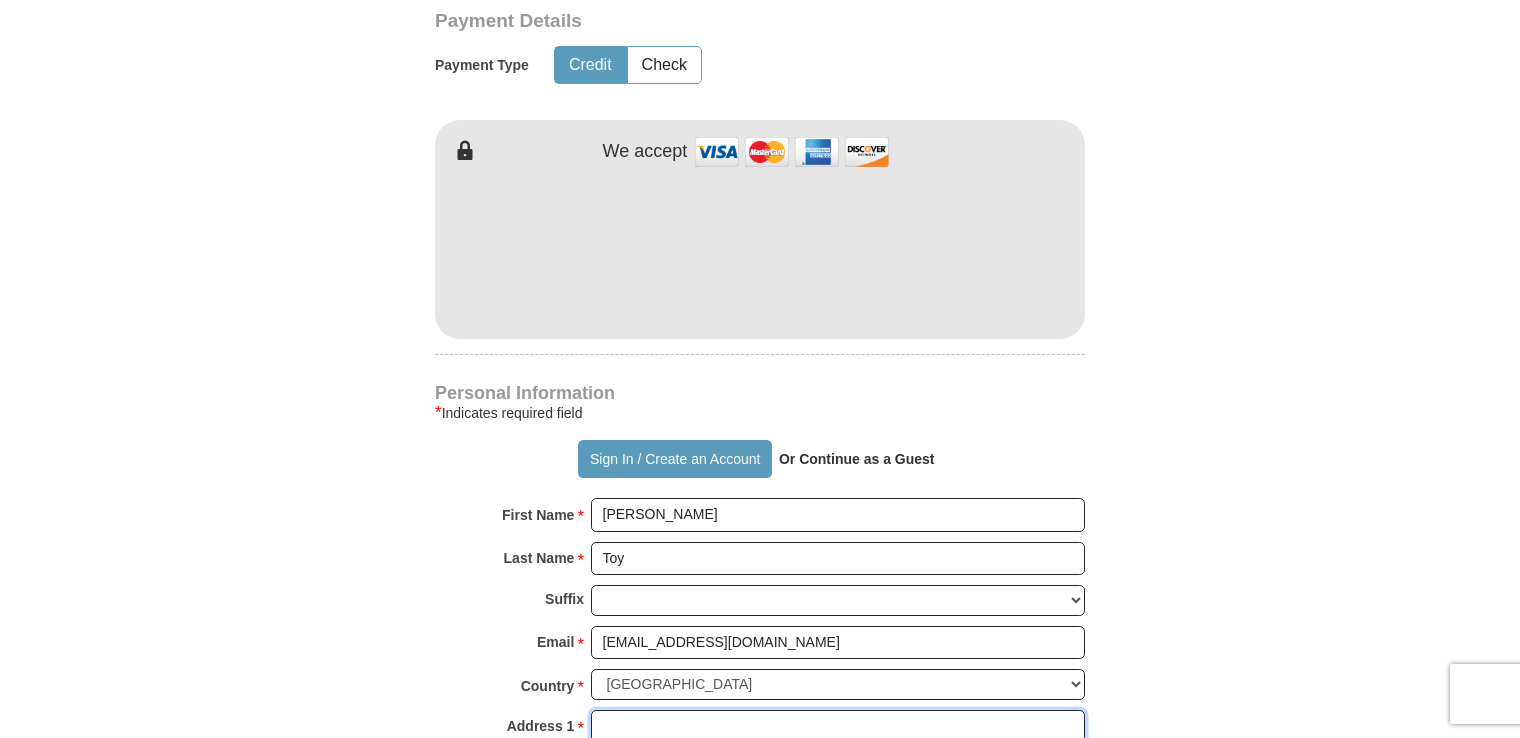 type on "405 Chavez Ln" 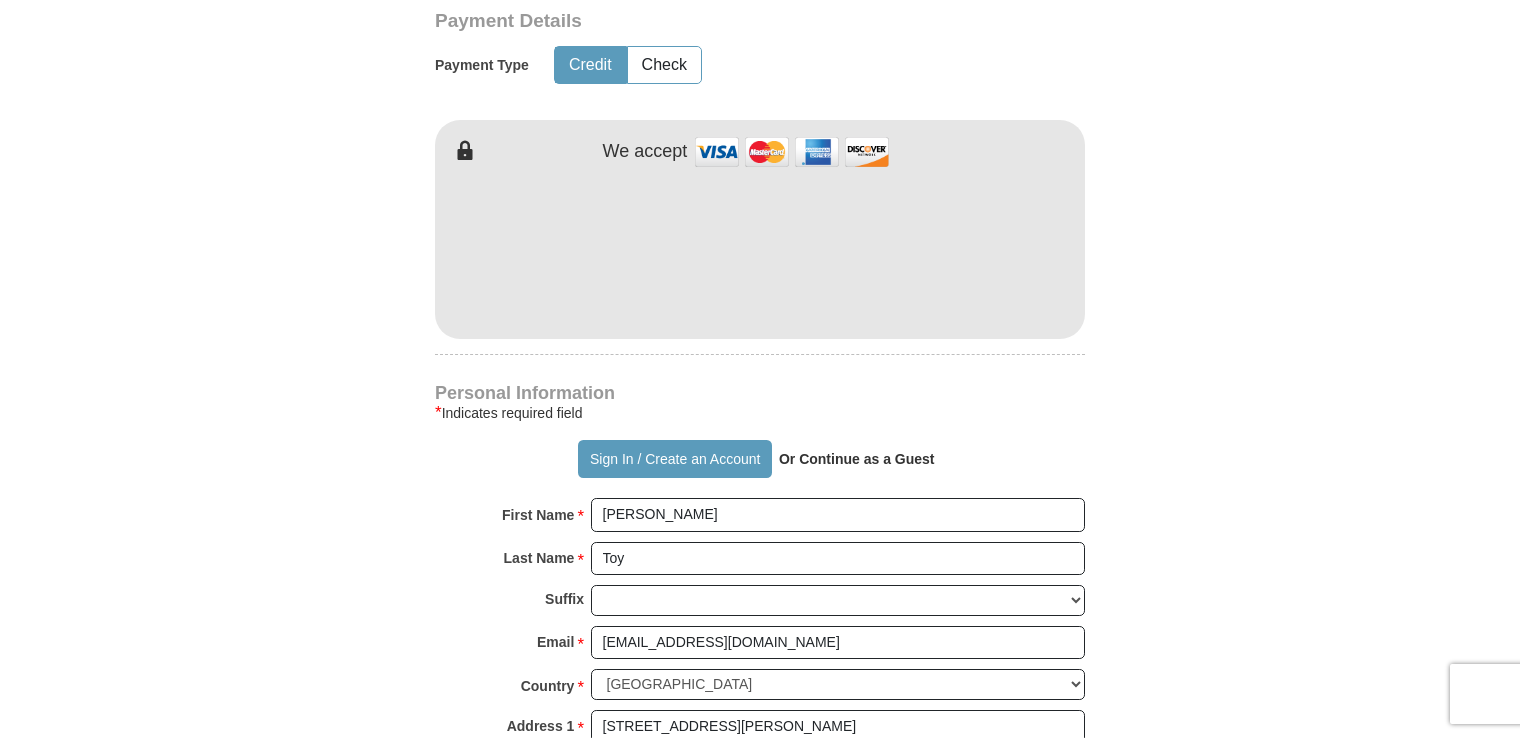type on "Silver City" 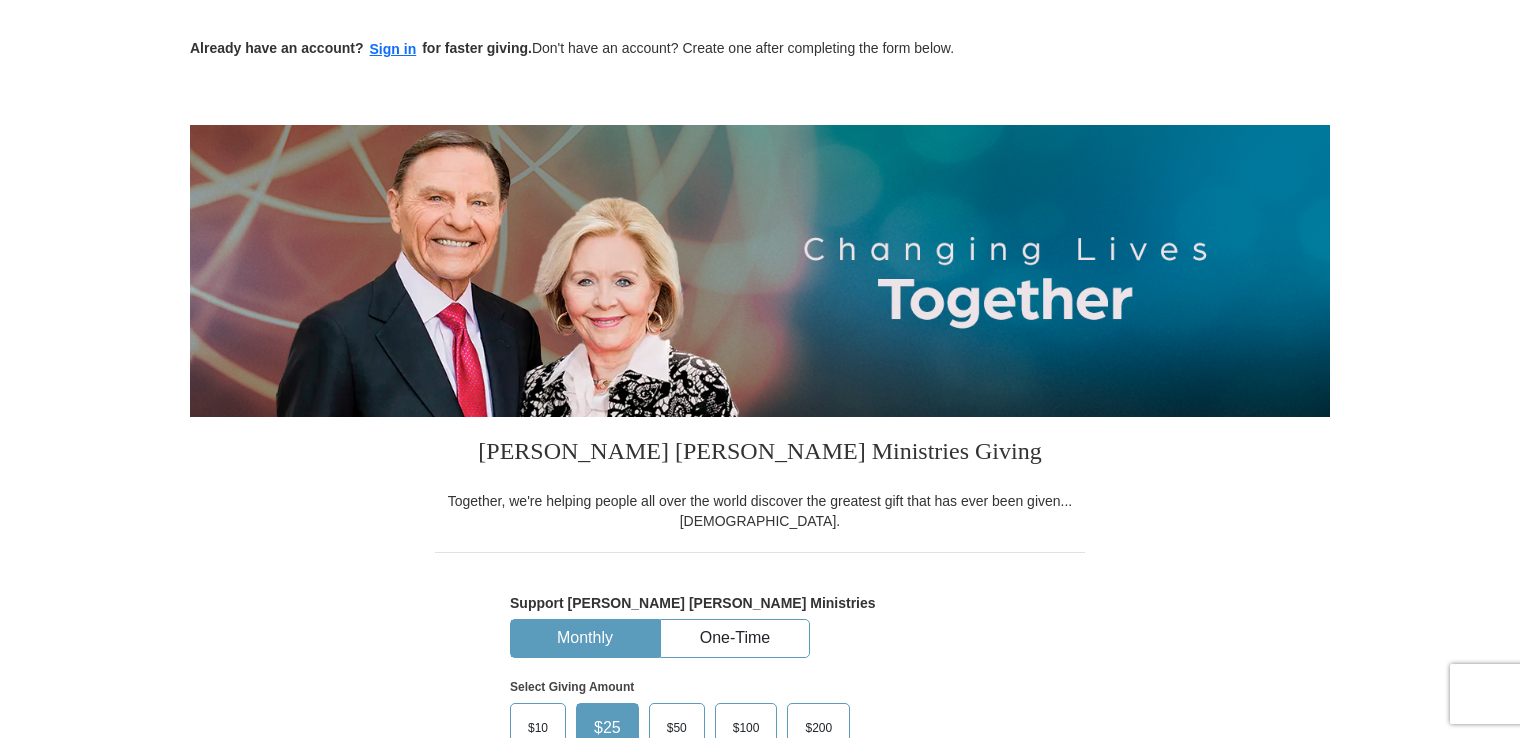 scroll, scrollTop: 0, scrollLeft: 0, axis: both 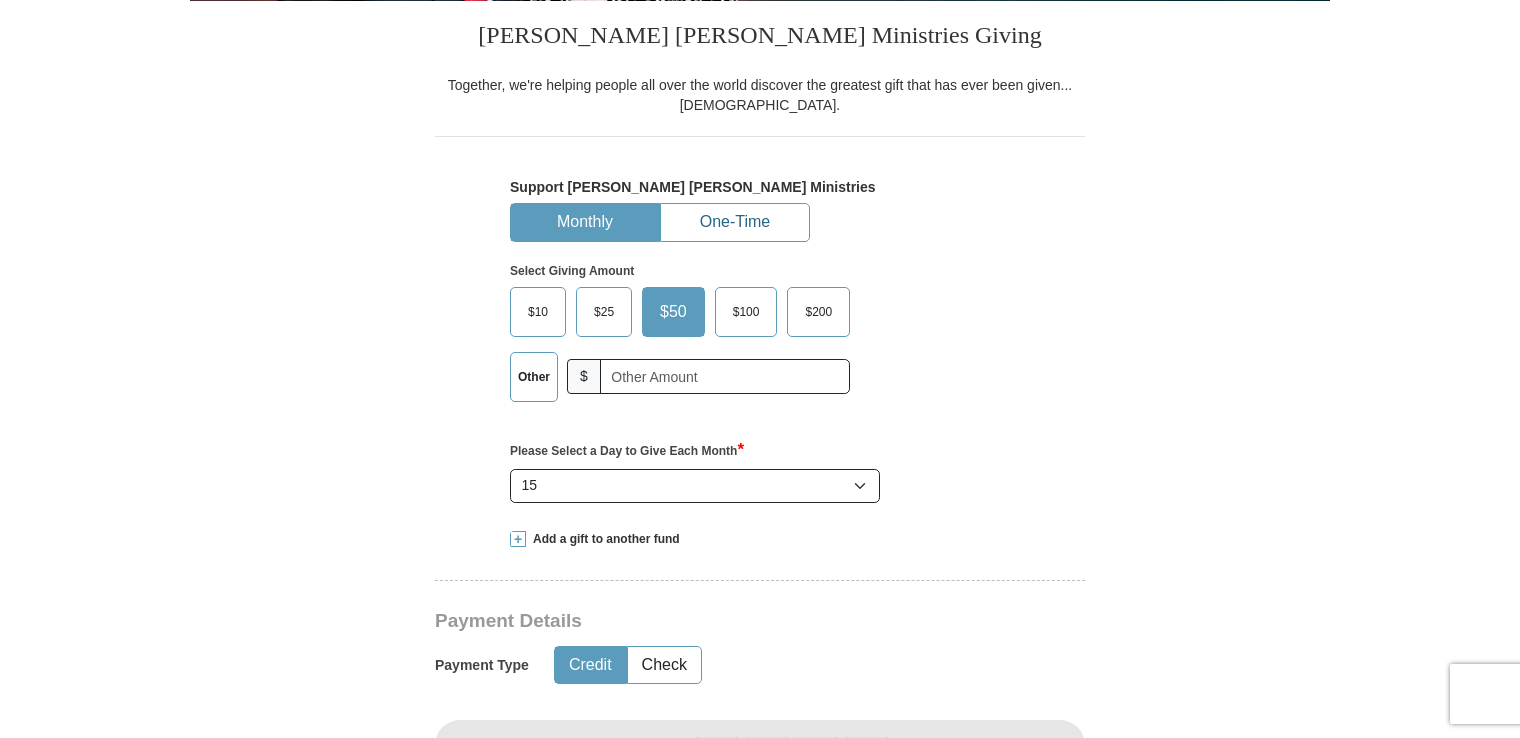 click on "One-Time" at bounding box center (735, 222) 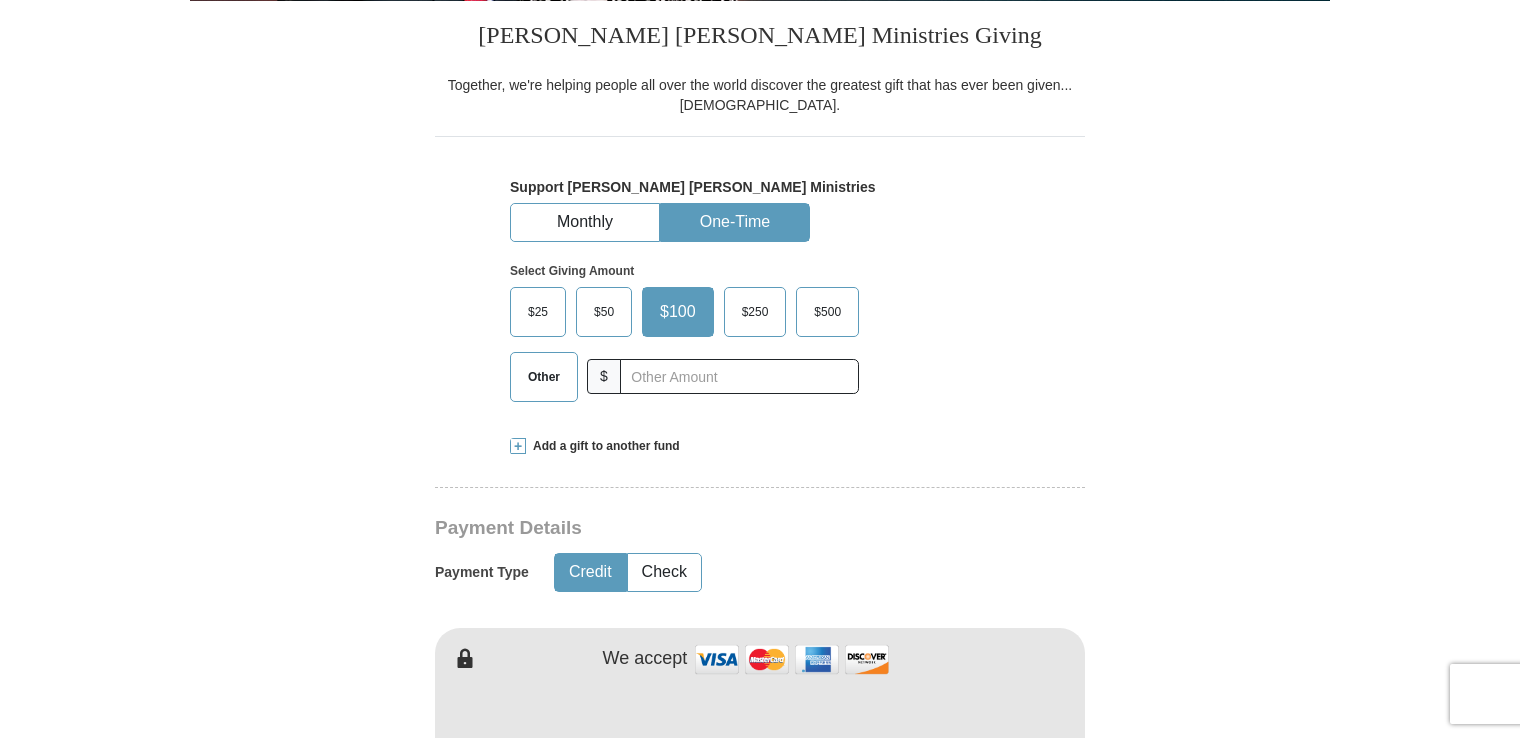 click on "$25" at bounding box center (538, 312) 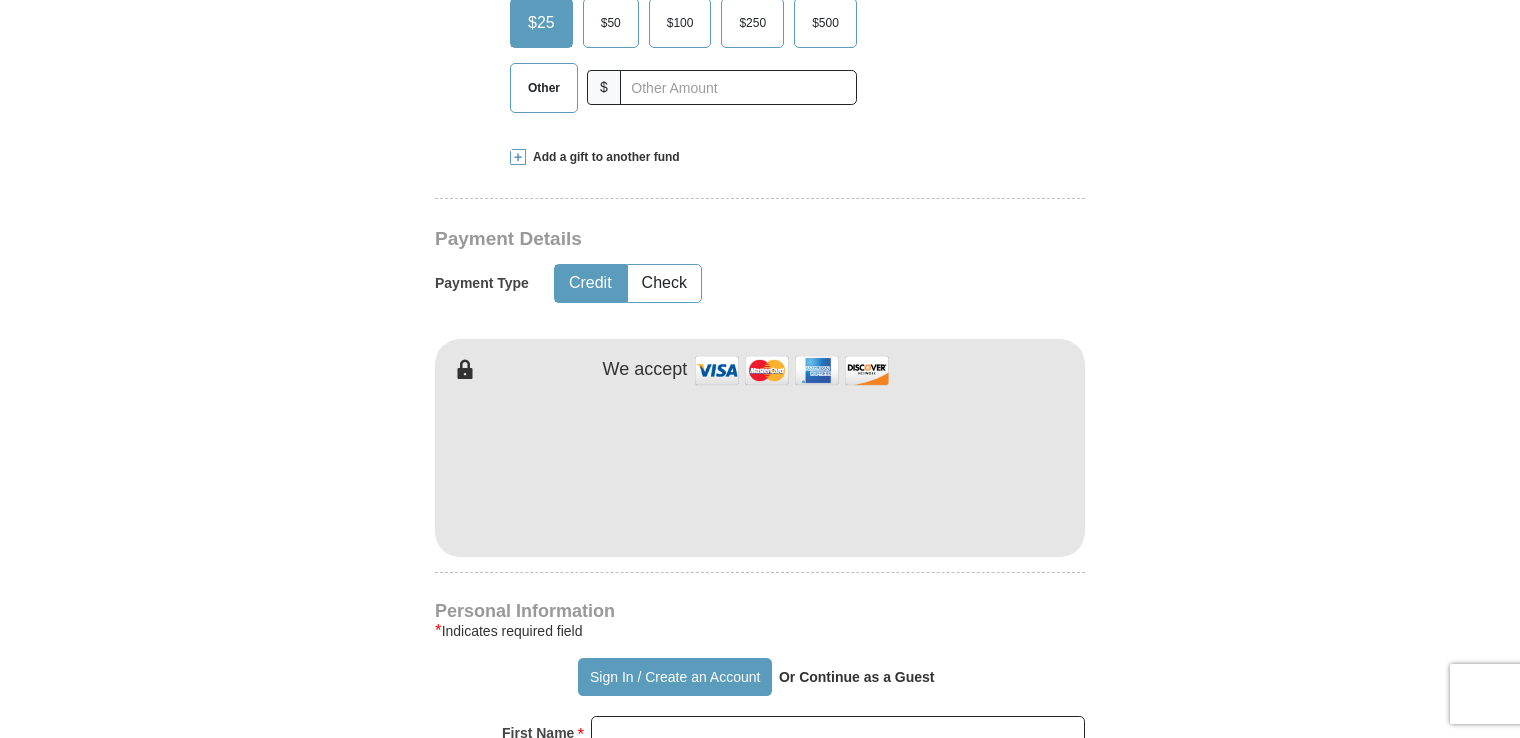 scroll, scrollTop: 800, scrollLeft: 0, axis: vertical 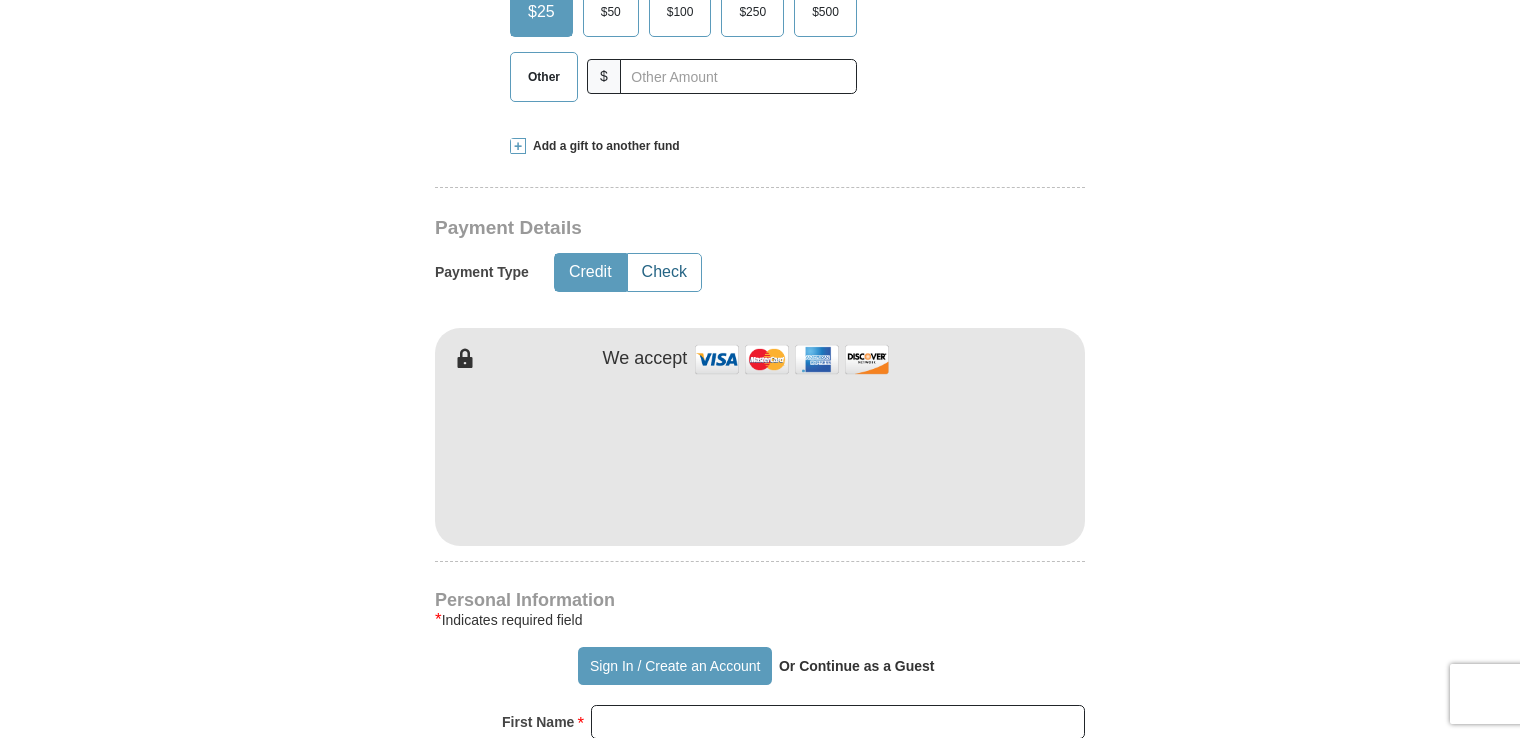 click on "Check" at bounding box center [664, 272] 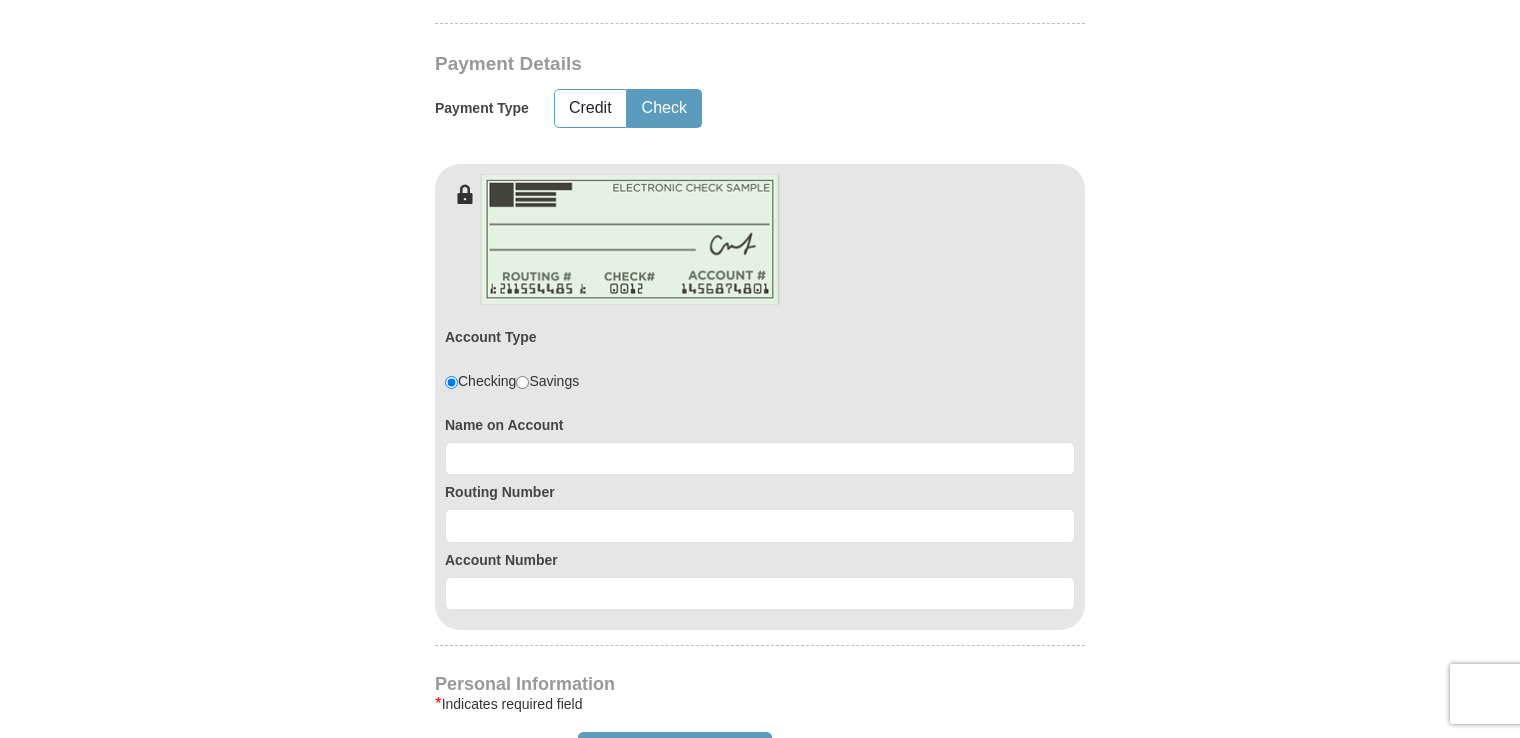 scroll, scrollTop: 1000, scrollLeft: 0, axis: vertical 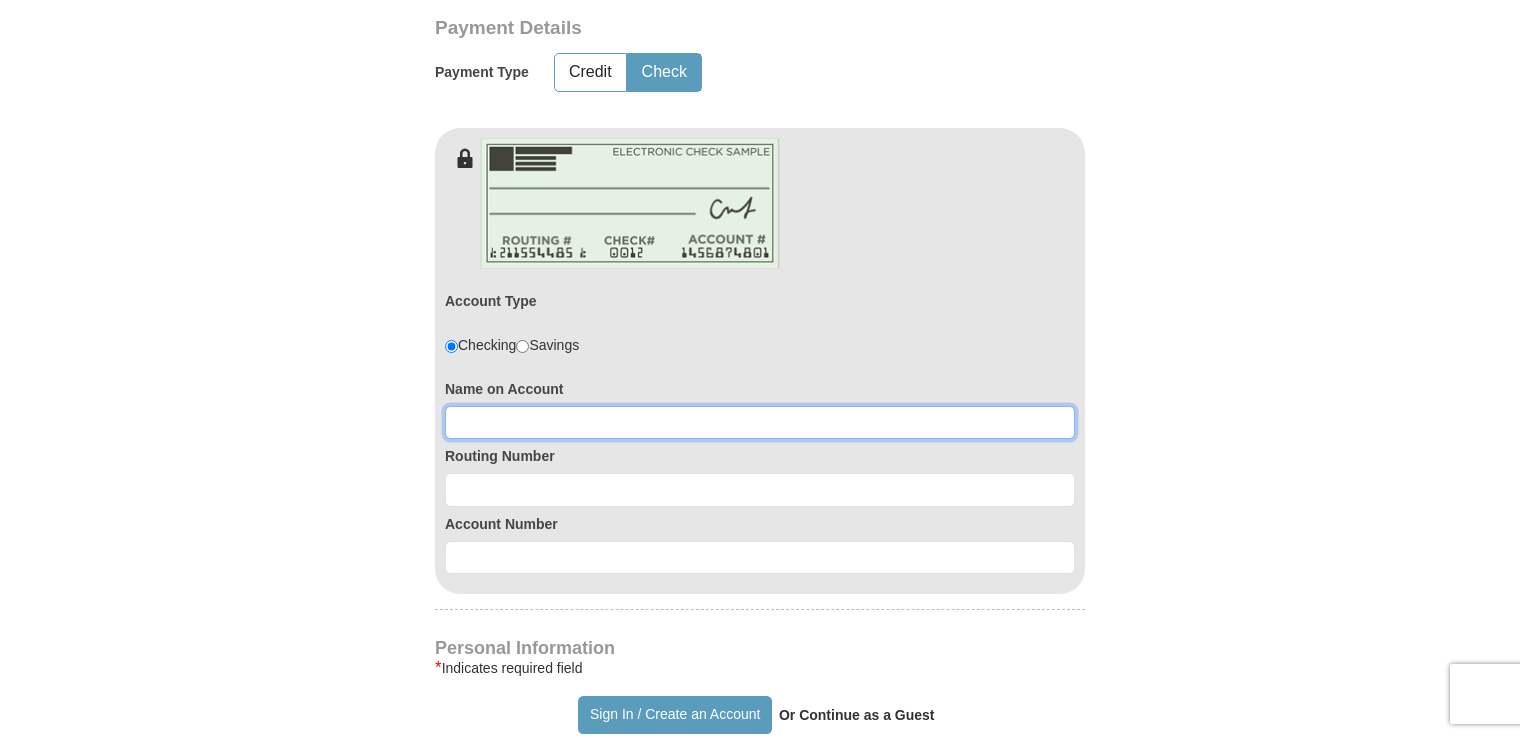 drag, startPoint x: 468, startPoint y: 422, endPoint x: 488, endPoint y: 422, distance: 20 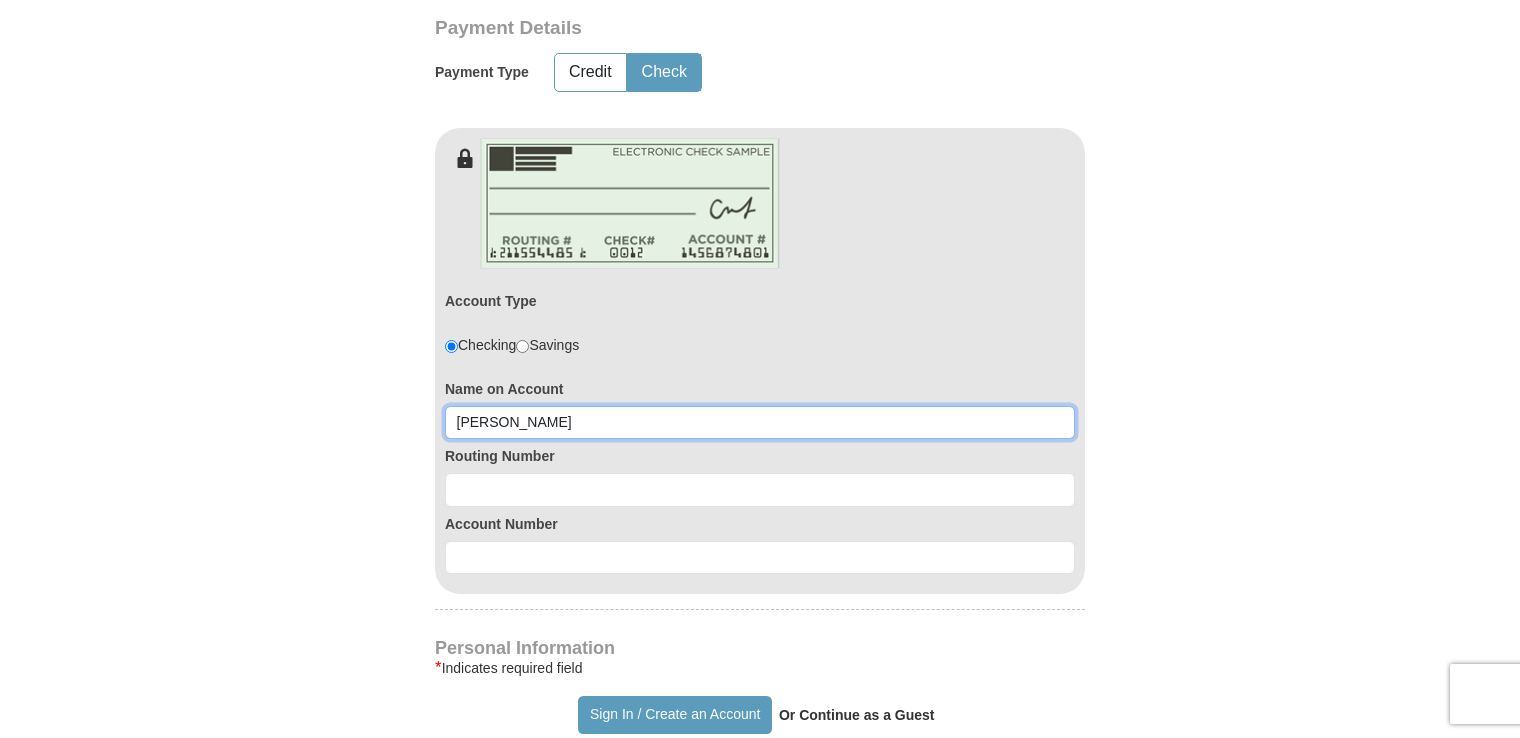 type on "Barbara Toy" 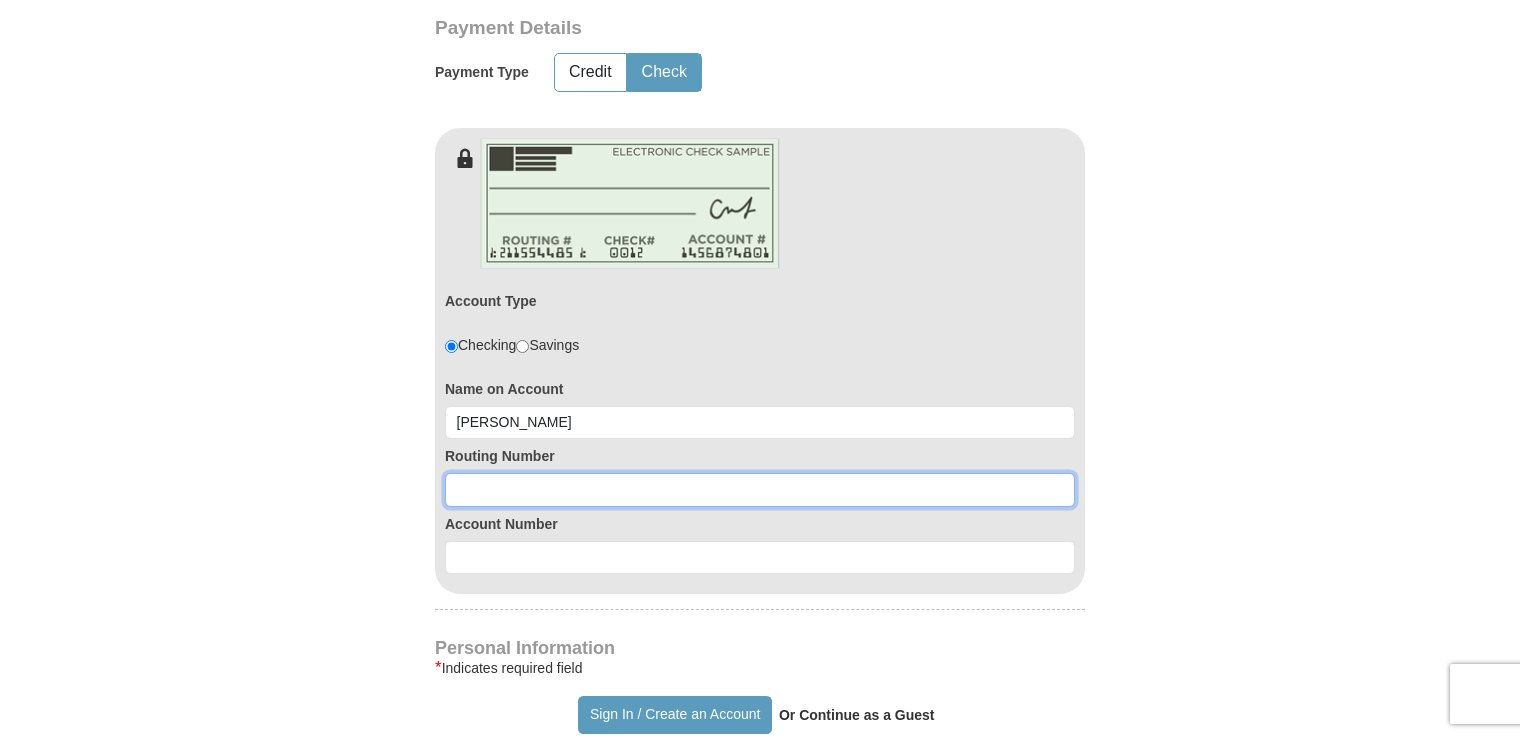 click at bounding box center (760, 490) 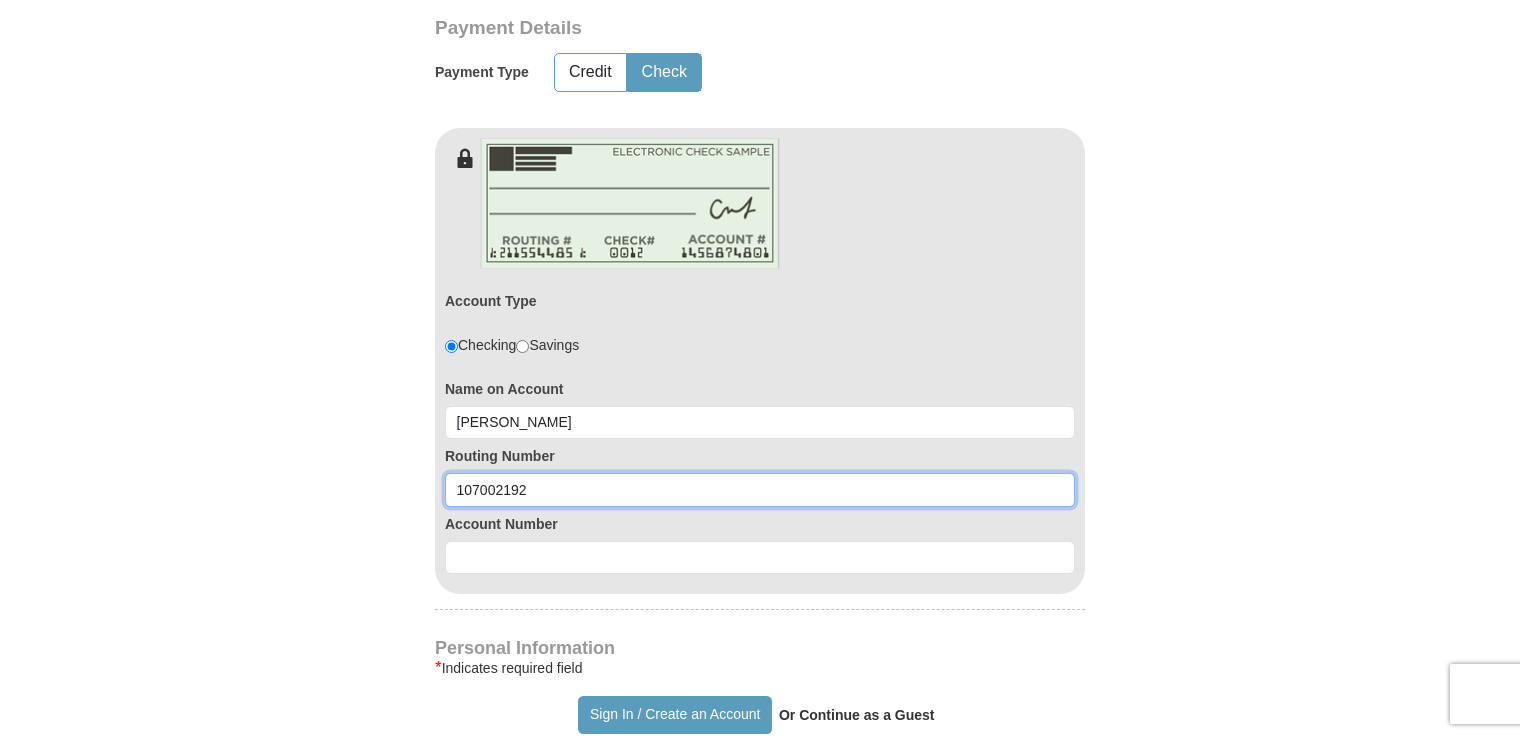 type on "107002192" 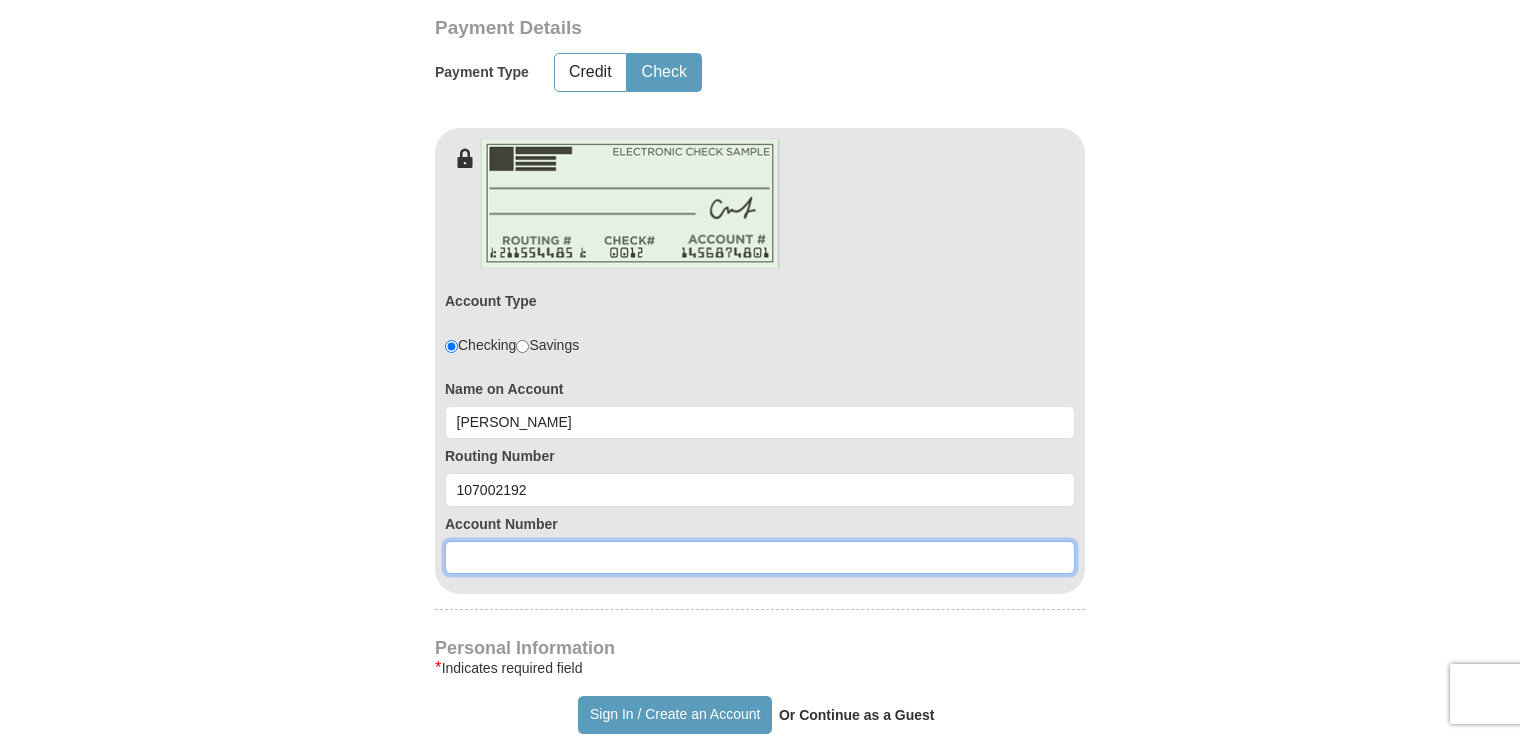 click at bounding box center (760, 558) 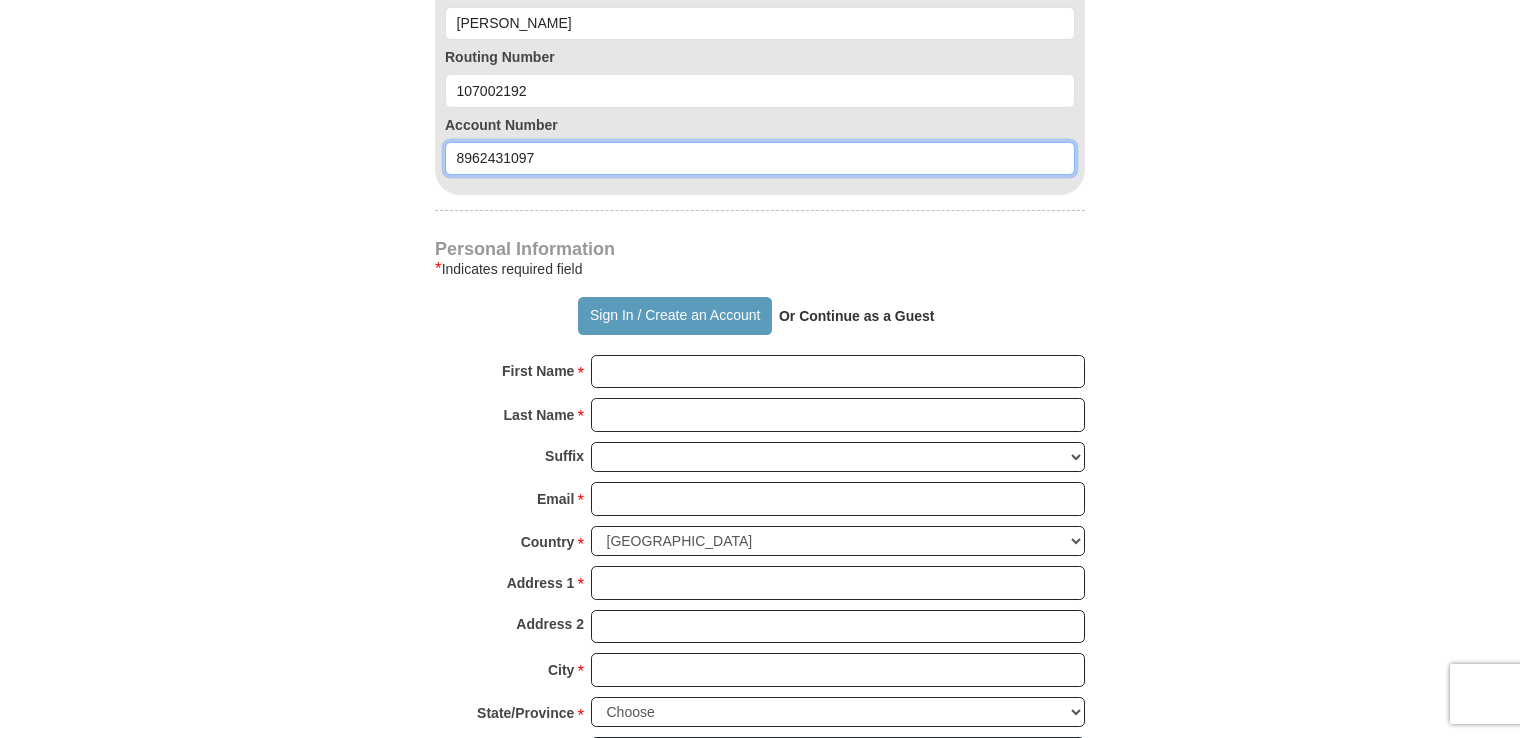 scroll, scrollTop: 1400, scrollLeft: 0, axis: vertical 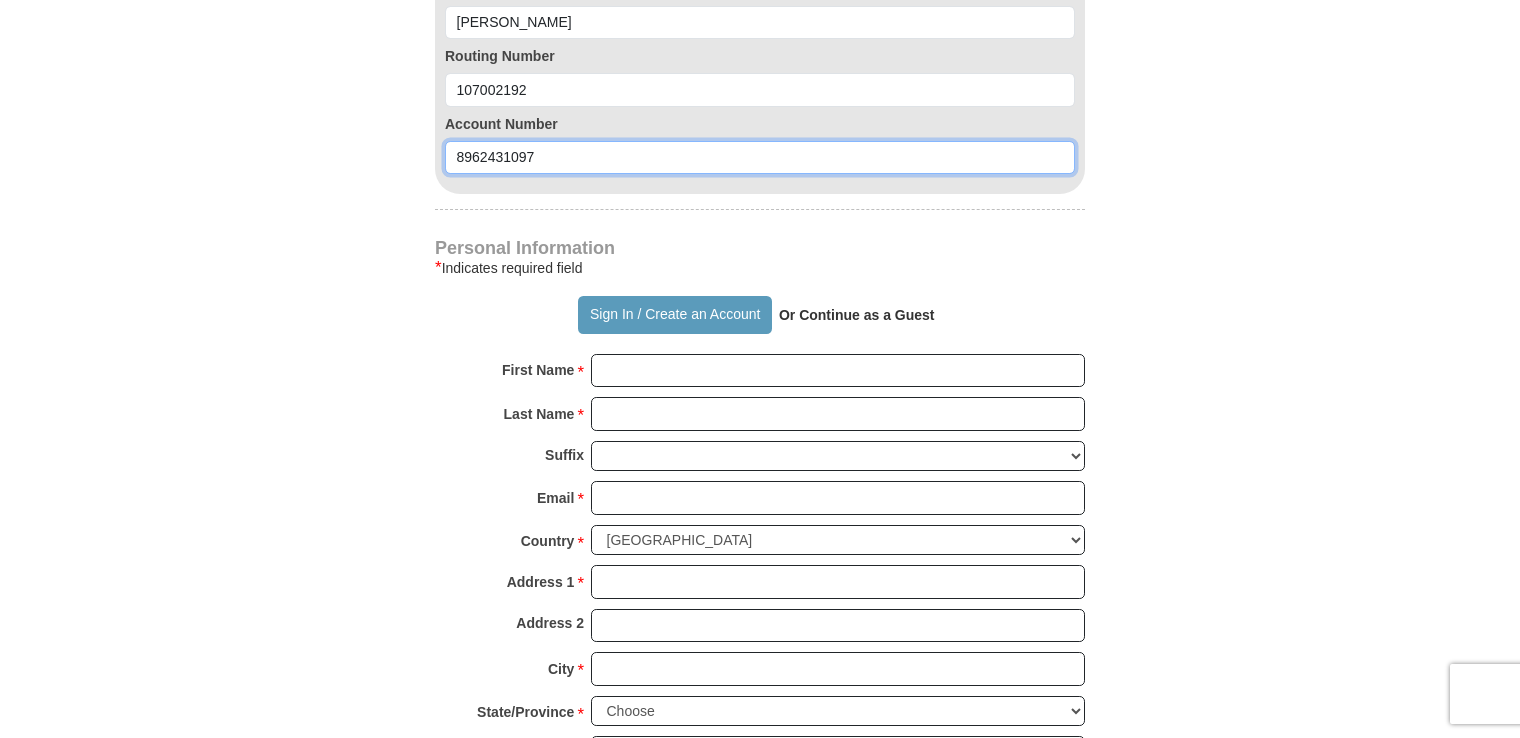 type on "8962431097" 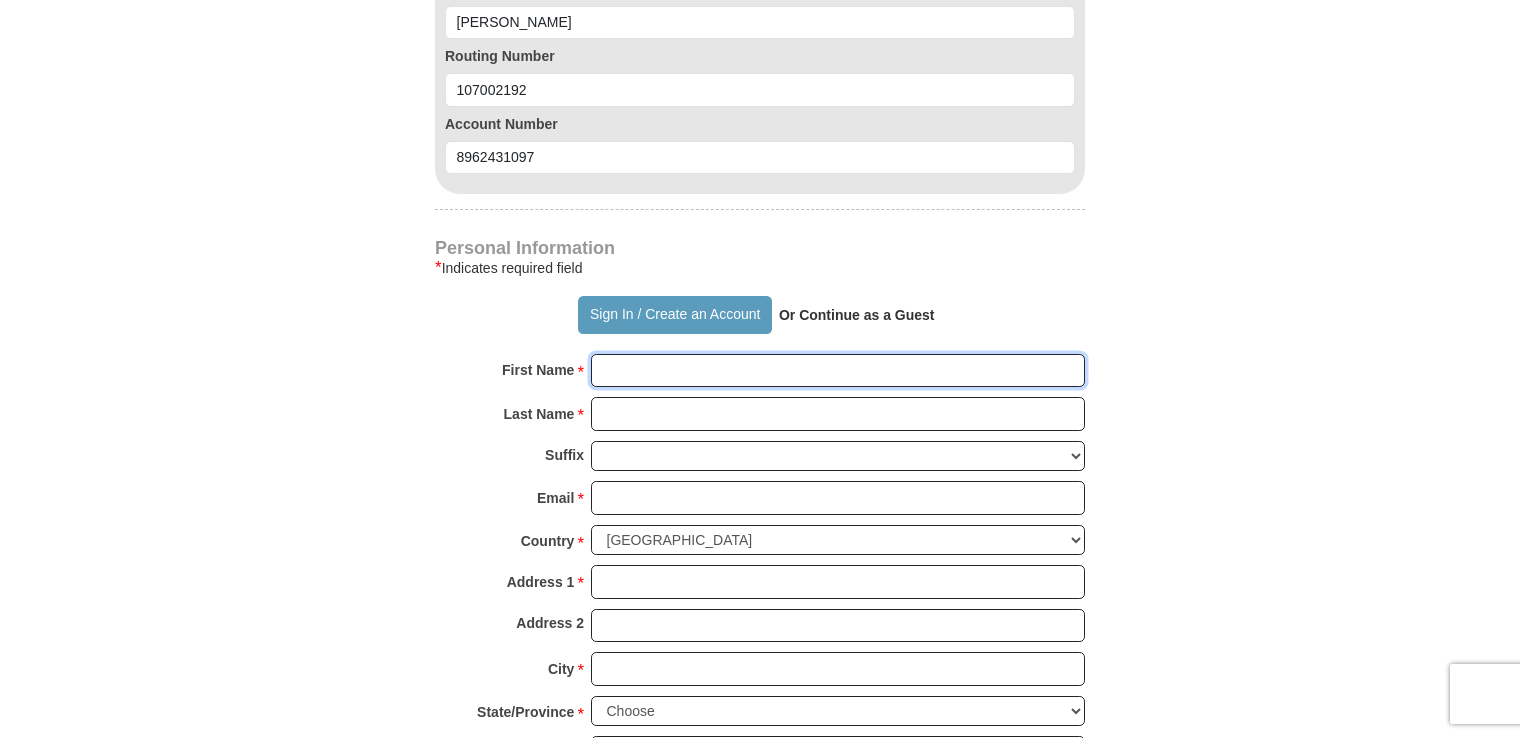 click on "First Name
*" at bounding box center [838, 371] 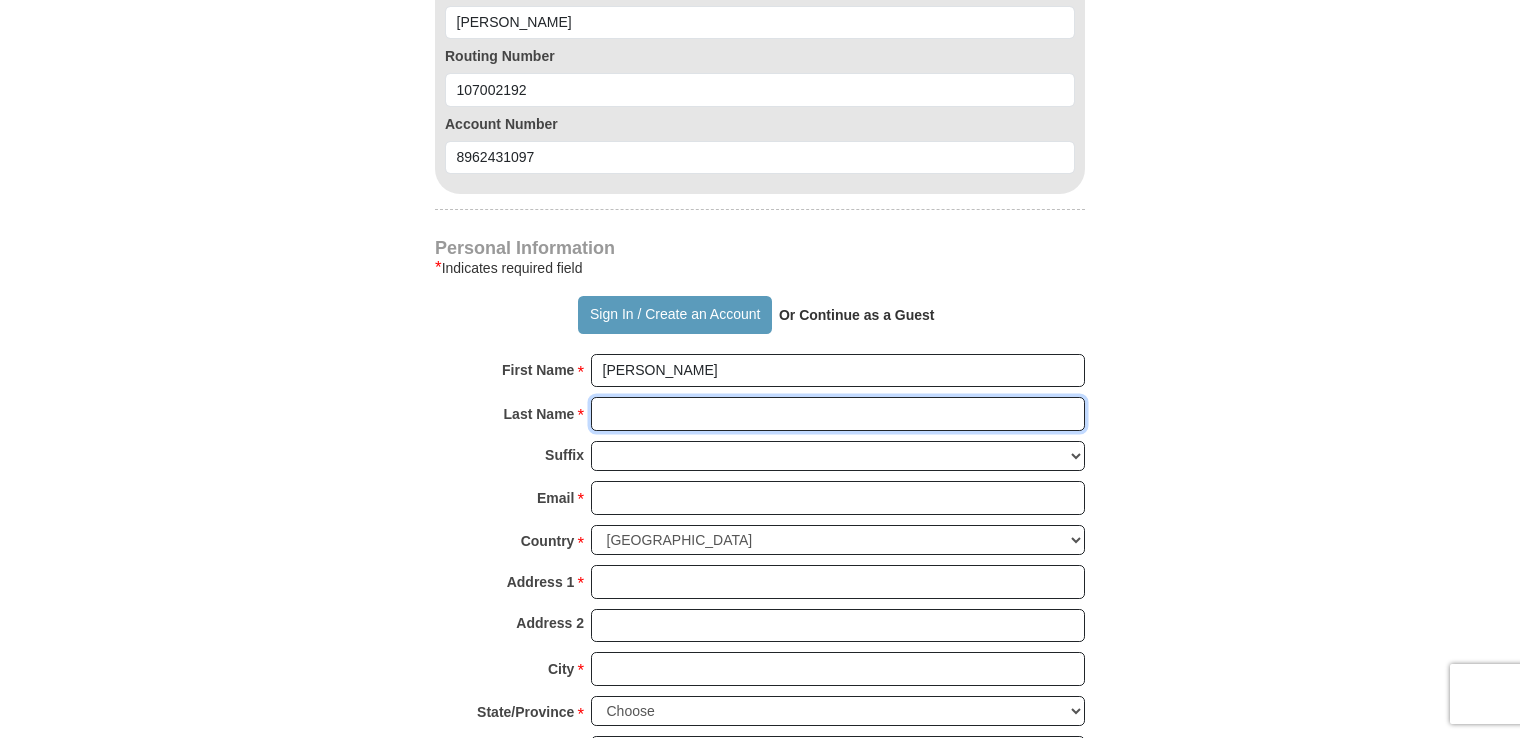 type on "Toy" 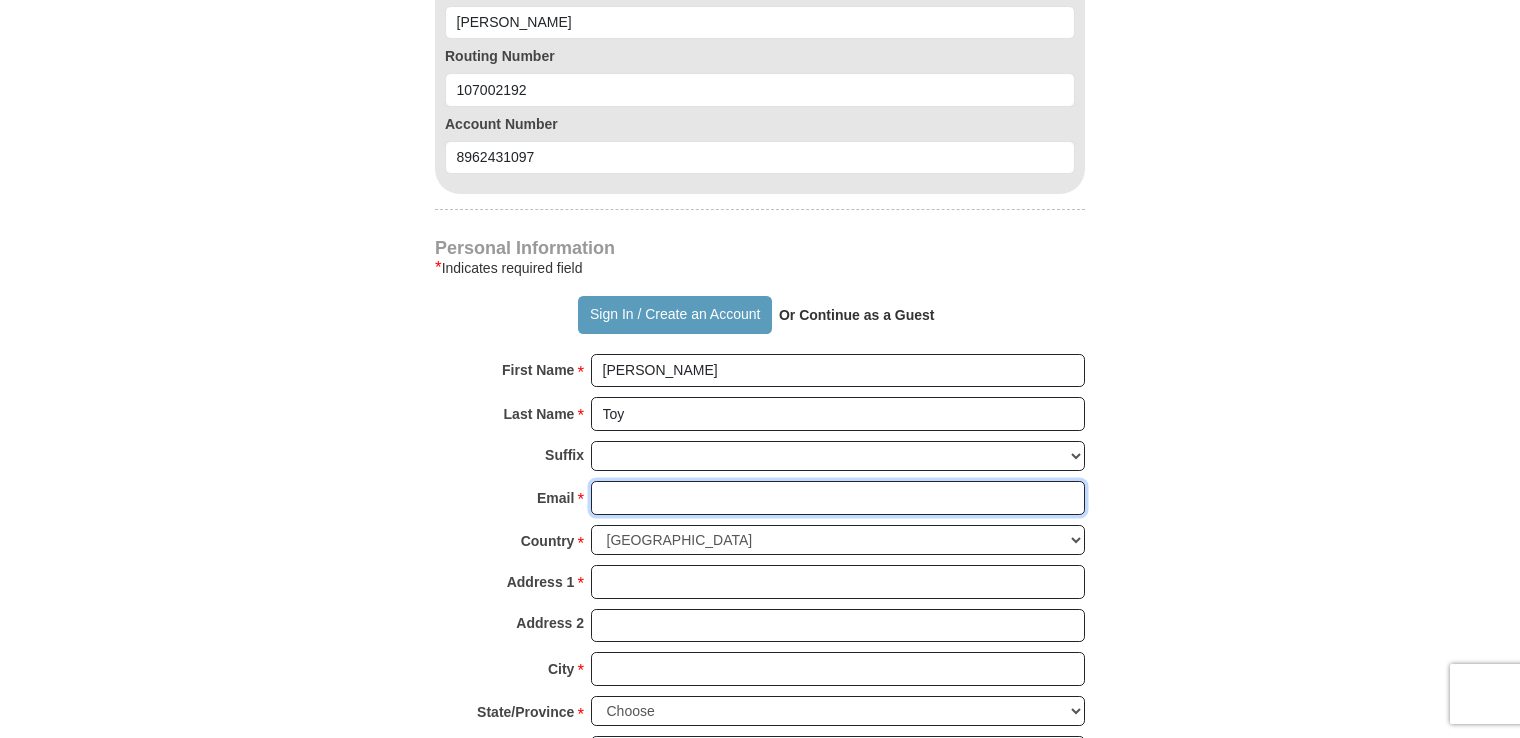 type on "barbara_toy3824@yahoo.com" 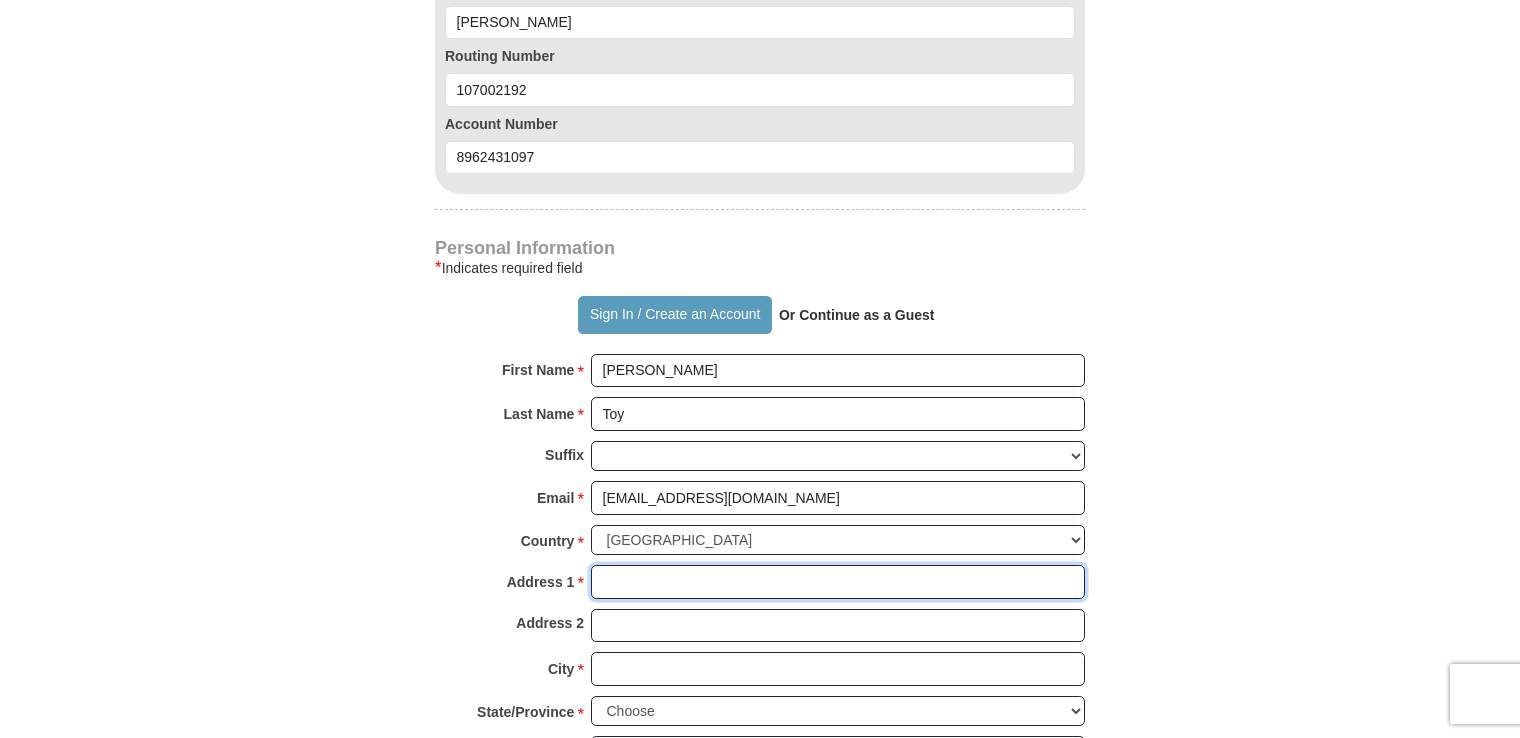 type on "405 Chavez Ln" 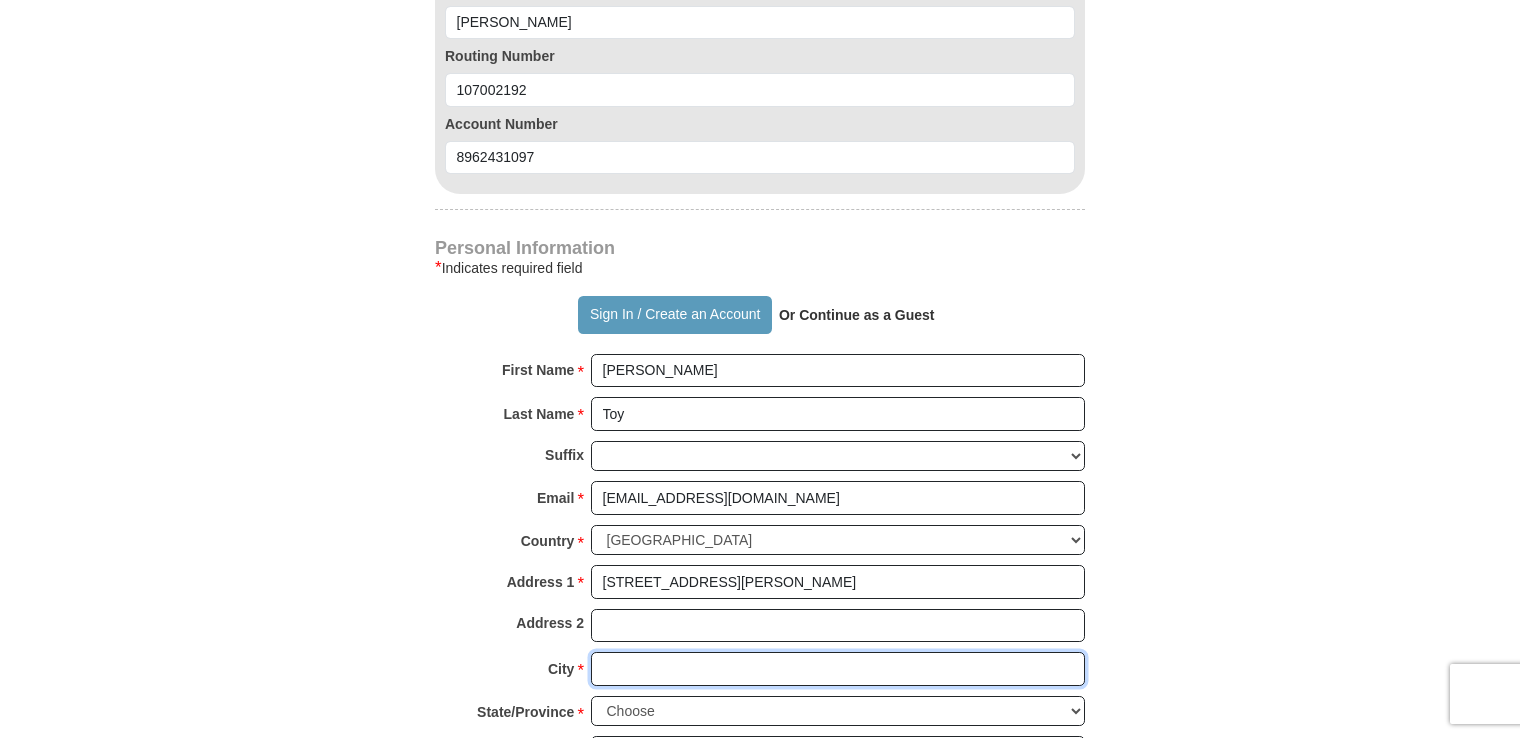 type on "Silver City" 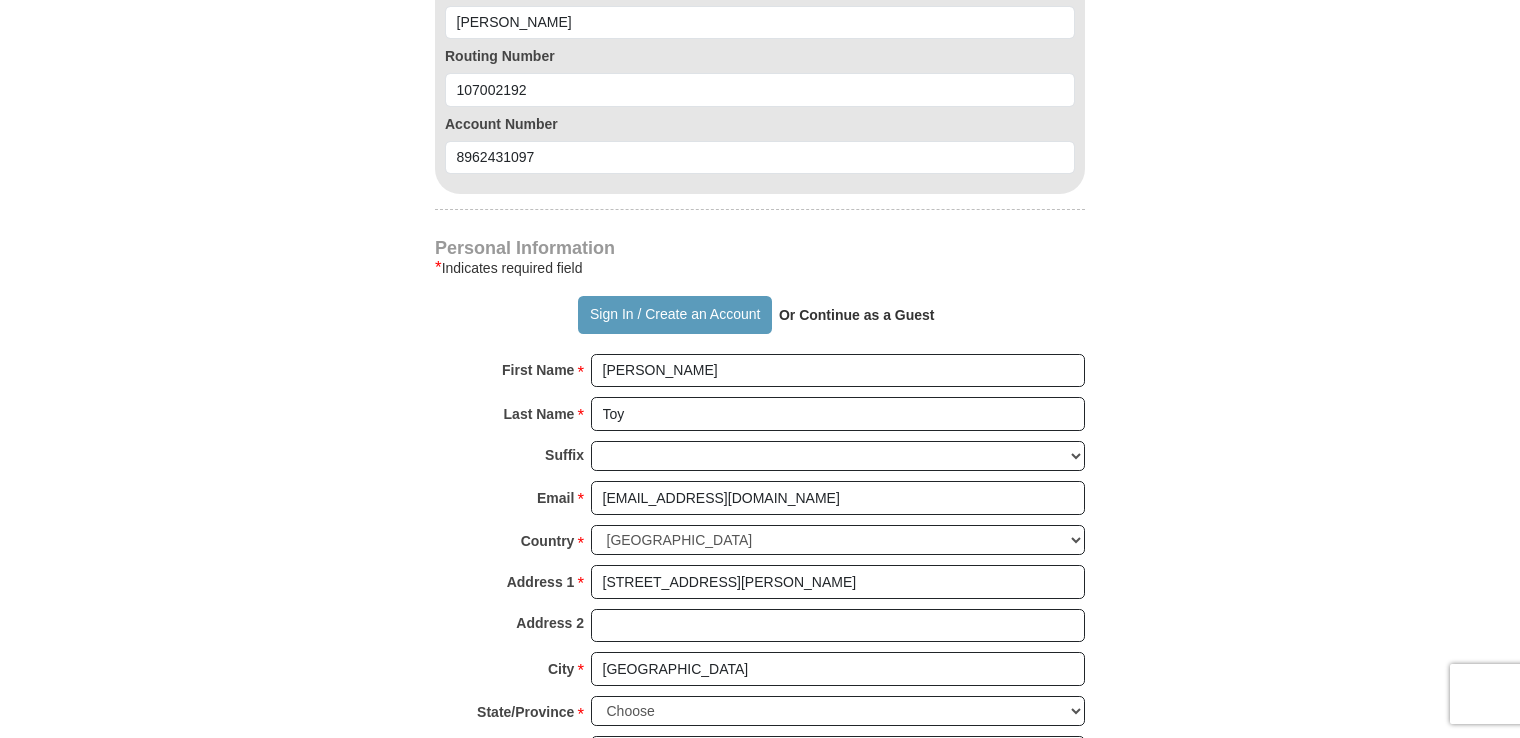 type on "5755900587" 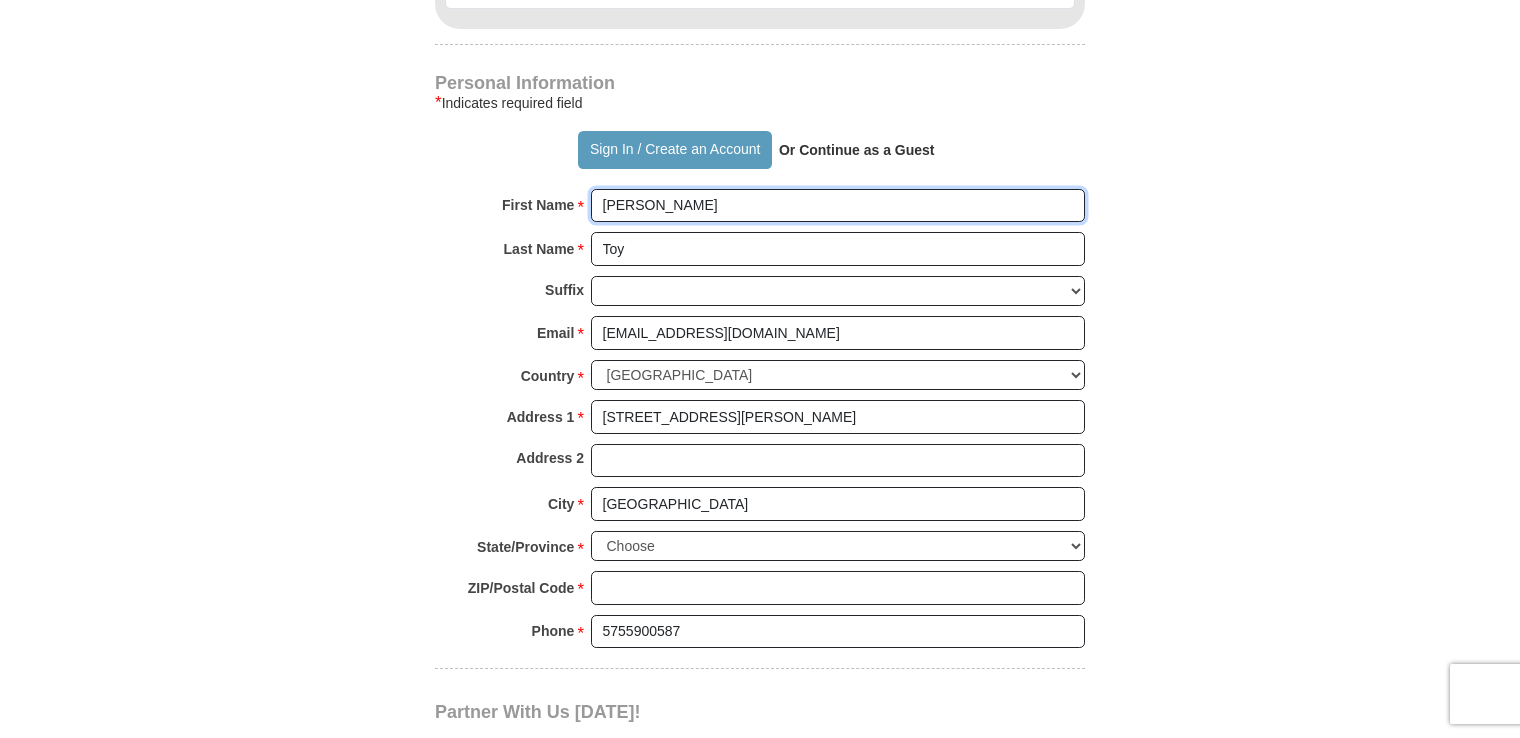scroll, scrollTop: 1600, scrollLeft: 0, axis: vertical 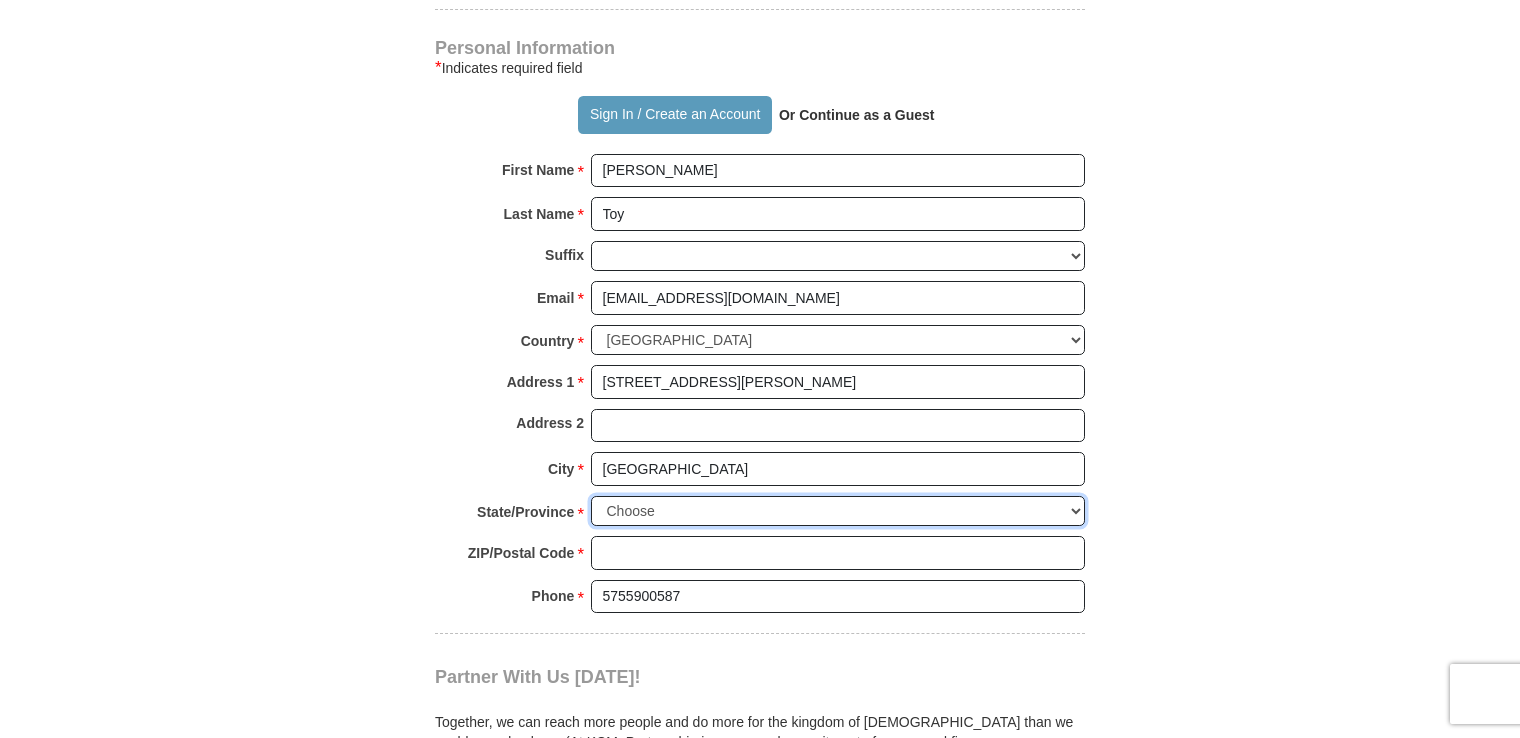 click on "Choose Alabama Alaska American Samoa Arizona Arkansas Armed Forces Americas Armed Forces Europe Armed Forces Pacific California Colorado Connecticut Delaware District of Columbia Federated States of Micronesia Florida Georgia Guam Hawaii Idaho Illinois Indiana Iowa Kansas Kentucky Louisiana Maine Marshall Islands Maryland Massachusetts Michigan Minnesota Mississippi Missouri Montana Nebraska Nevada New Hampshire New Jersey New Mexico New York North Carolina North Dakota Northern Mariana Islands Ohio Oklahoma Oregon Palau Pennsylvania Puerto Rico Rhode Island South Carolina South Dakota Tennessee Texas Utah Vermont Virgin Islands Virginia Washington West Virginia Wisconsin Wyoming" at bounding box center (838, 511) 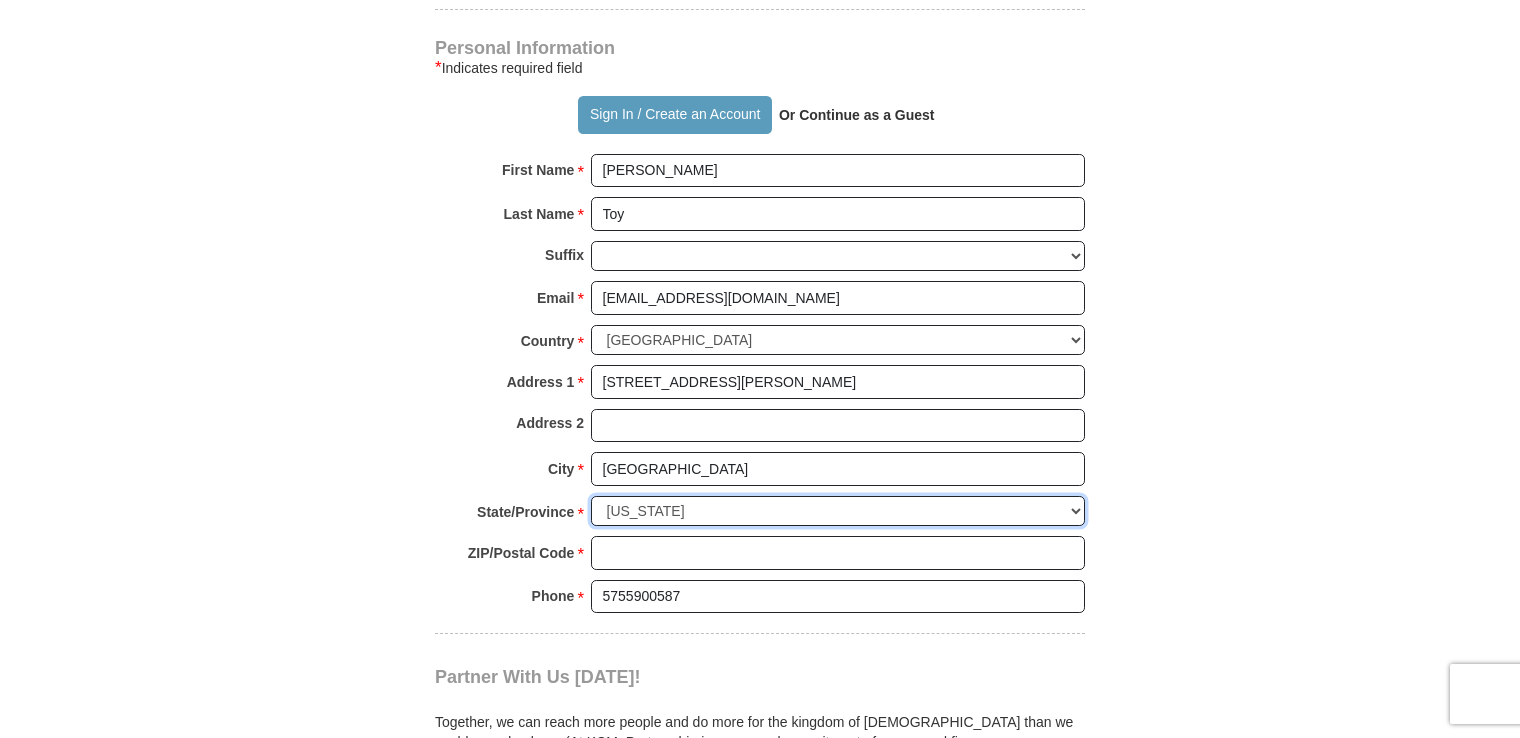 click on "Choose Alabama Alaska American Samoa Arizona Arkansas Armed Forces Americas Armed Forces Europe Armed Forces Pacific California Colorado Connecticut Delaware District of Columbia Federated States of Micronesia Florida Georgia Guam Hawaii Idaho Illinois Indiana Iowa Kansas Kentucky Louisiana Maine Marshall Islands Maryland Massachusetts Michigan Minnesota Mississippi Missouri Montana Nebraska Nevada New Hampshire New Jersey New Mexico New York North Carolina North Dakota Northern Mariana Islands Ohio Oklahoma Oregon Palau Pennsylvania Puerto Rico Rhode Island South Carolina South Dakota Tennessee Texas Utah Vermont Virgin Islands Virginia Washington West Virginia Wisconsin Wyoming" at bounding box center (838, 511) 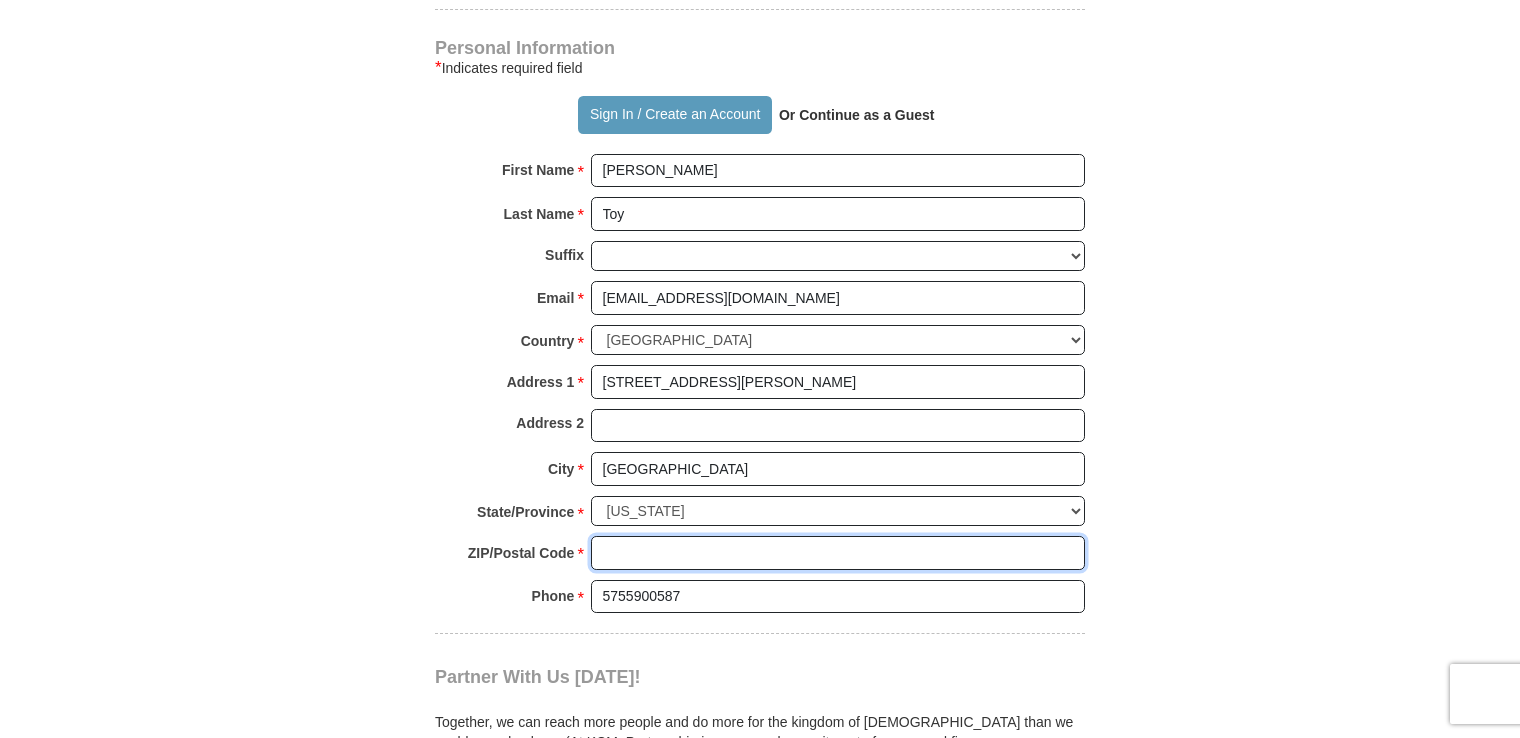 click on "ZIP/Postal Code
*" at bounding box center (838, 553) 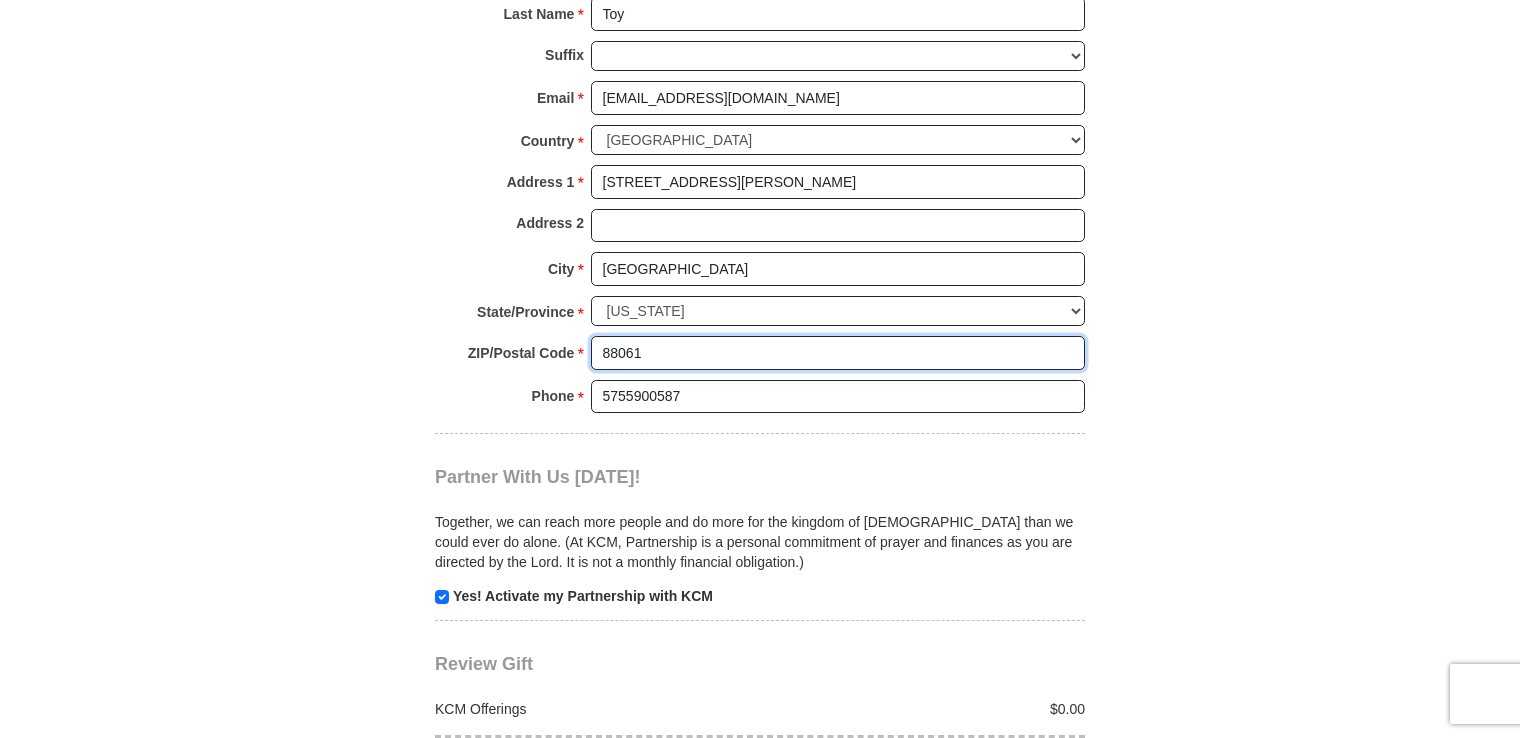 scroll, scrollTop: 2000, scrollLeft: 0, axis: vertical 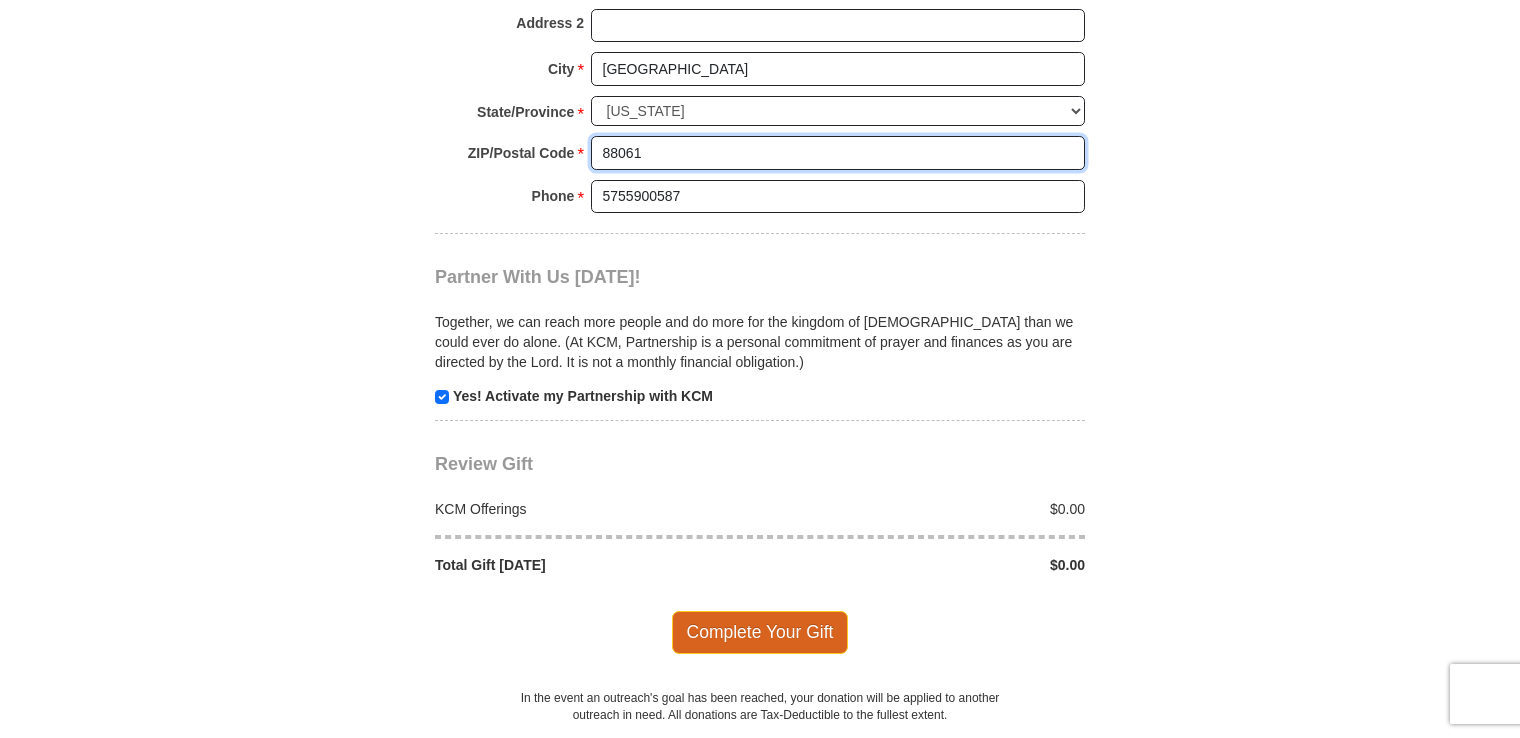 type on "88061" 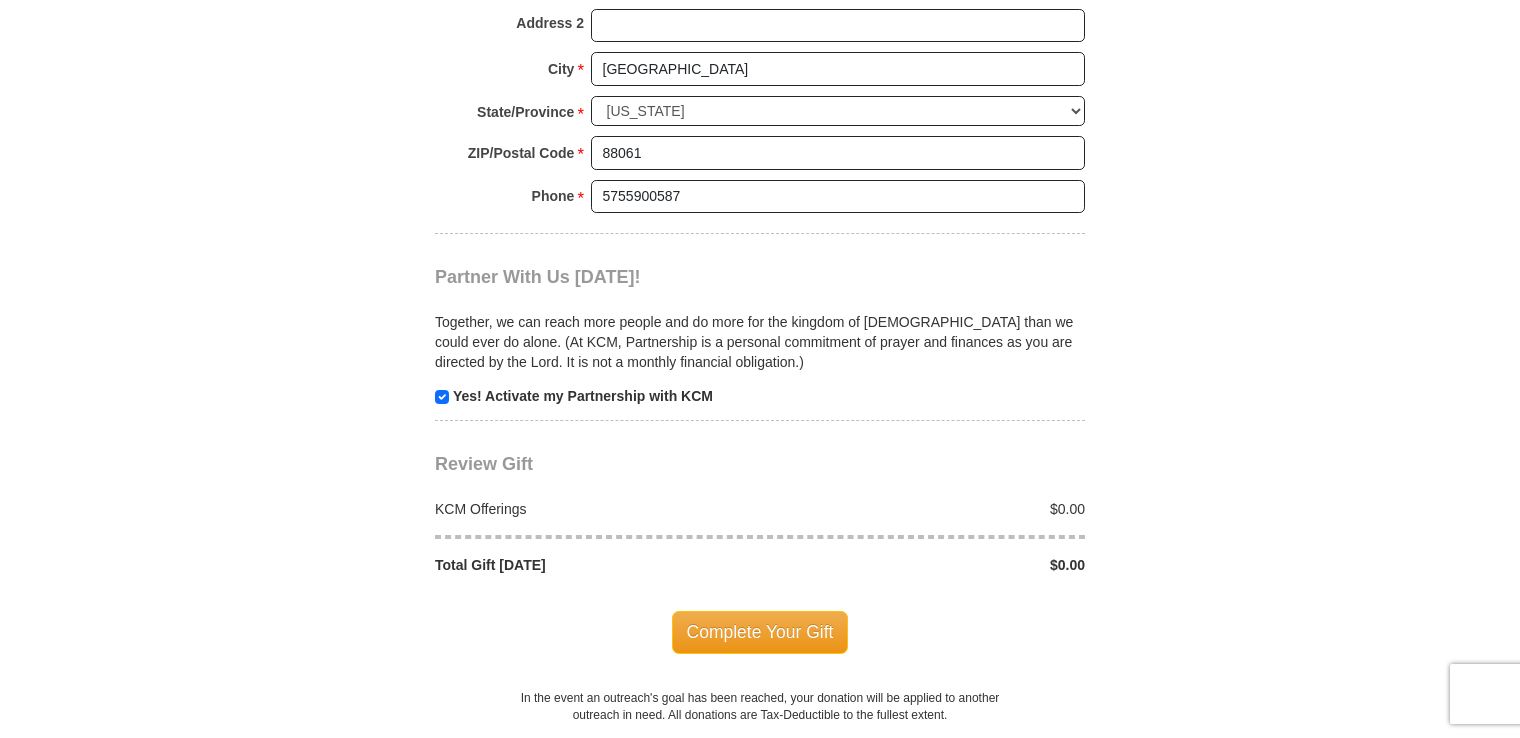 drag, startPoint x: 784, startPoint y: 624, endPoint x: 787, endPoint y: 614, distance: 10.440307 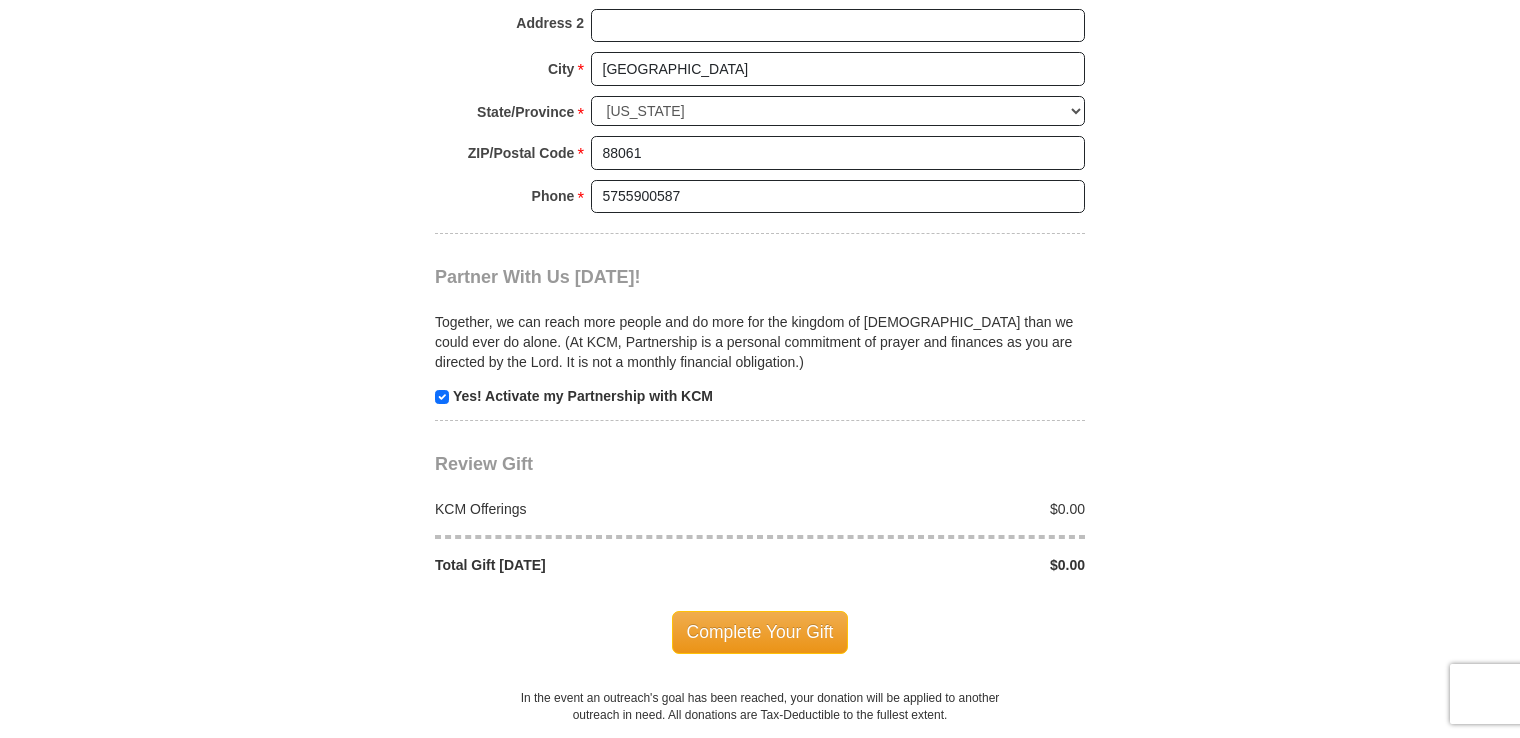 click on "Complete Your Gift" at bounding box center [760, 632] 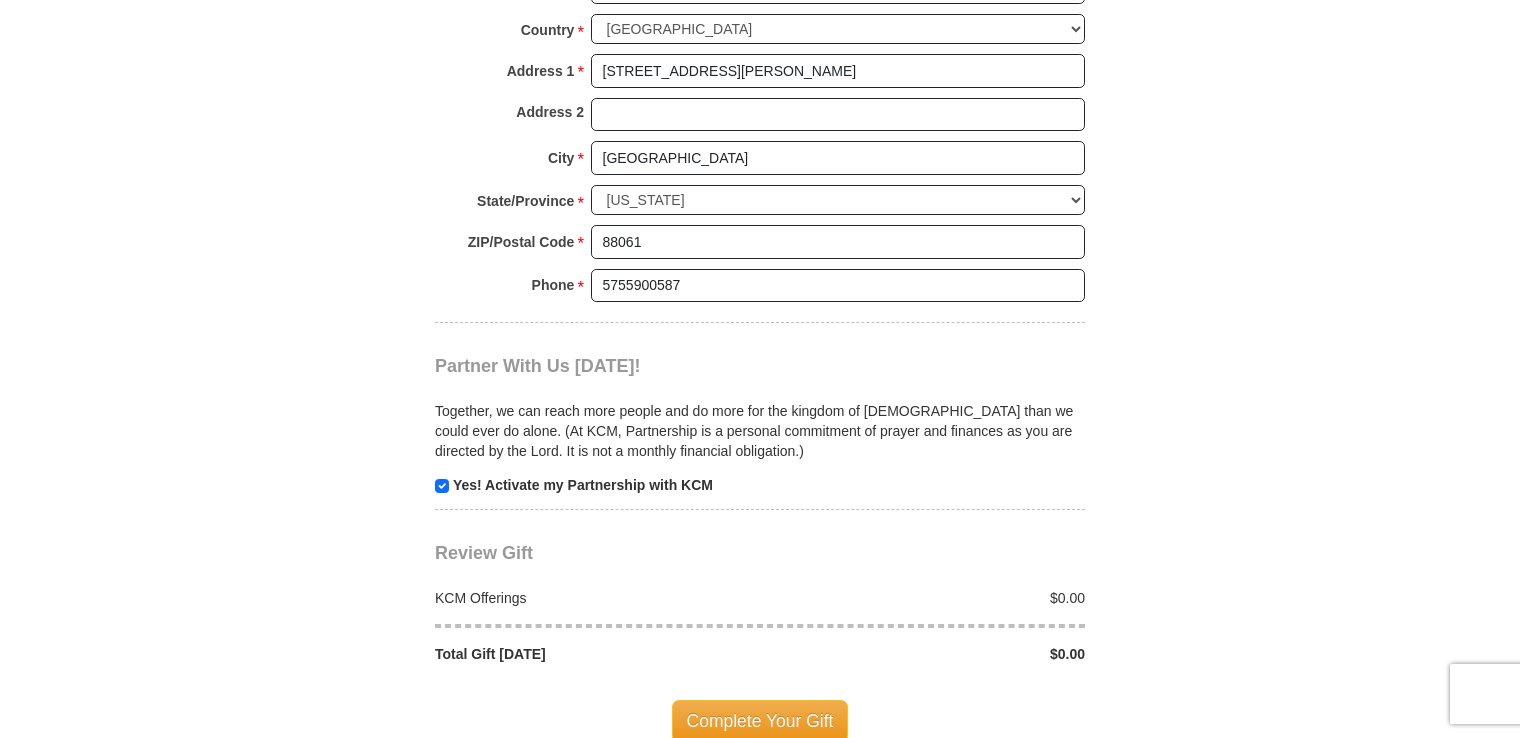 scroll, scrollTop: 2036, scrollLeft: 0, axis: vertical 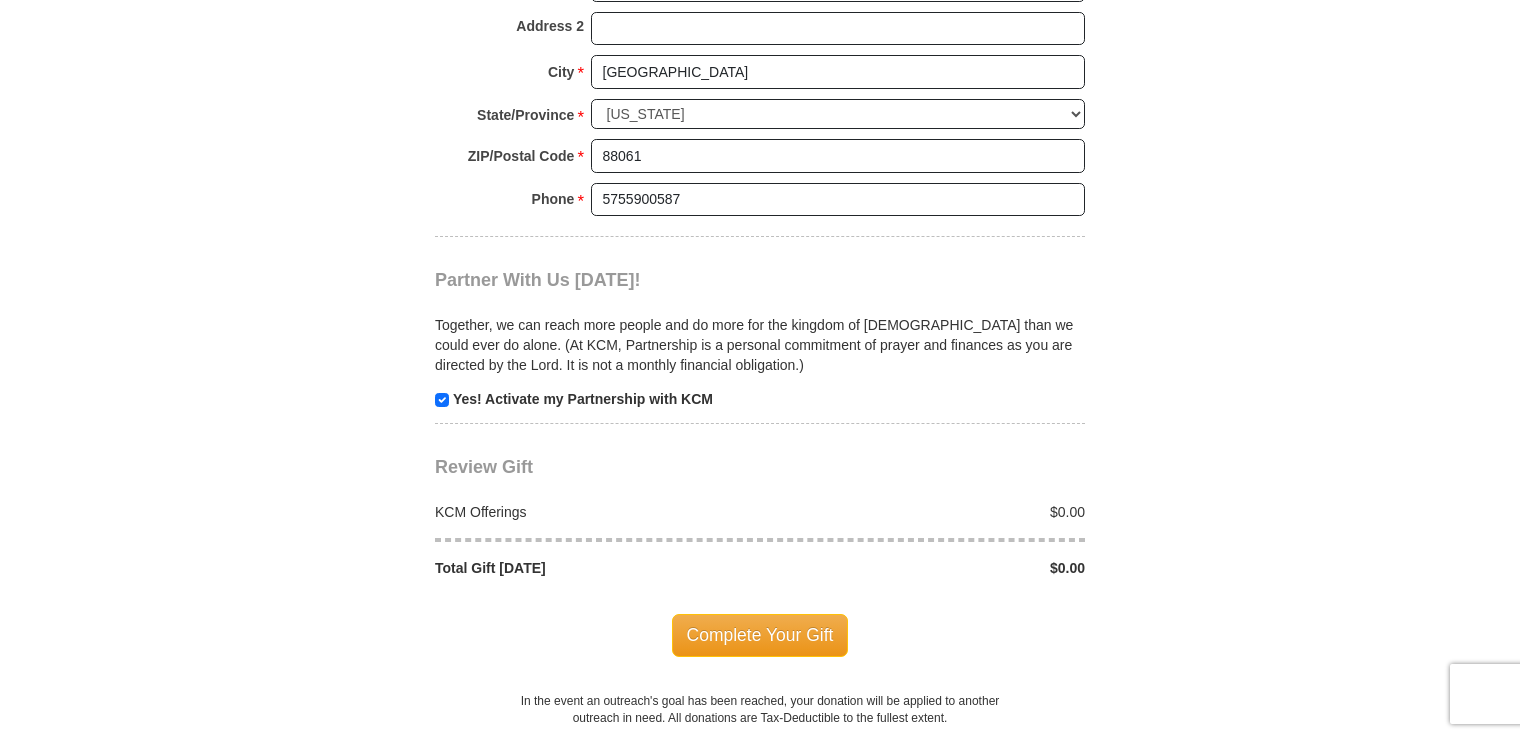 click on "$0.00" at bounding box center [928, 568] 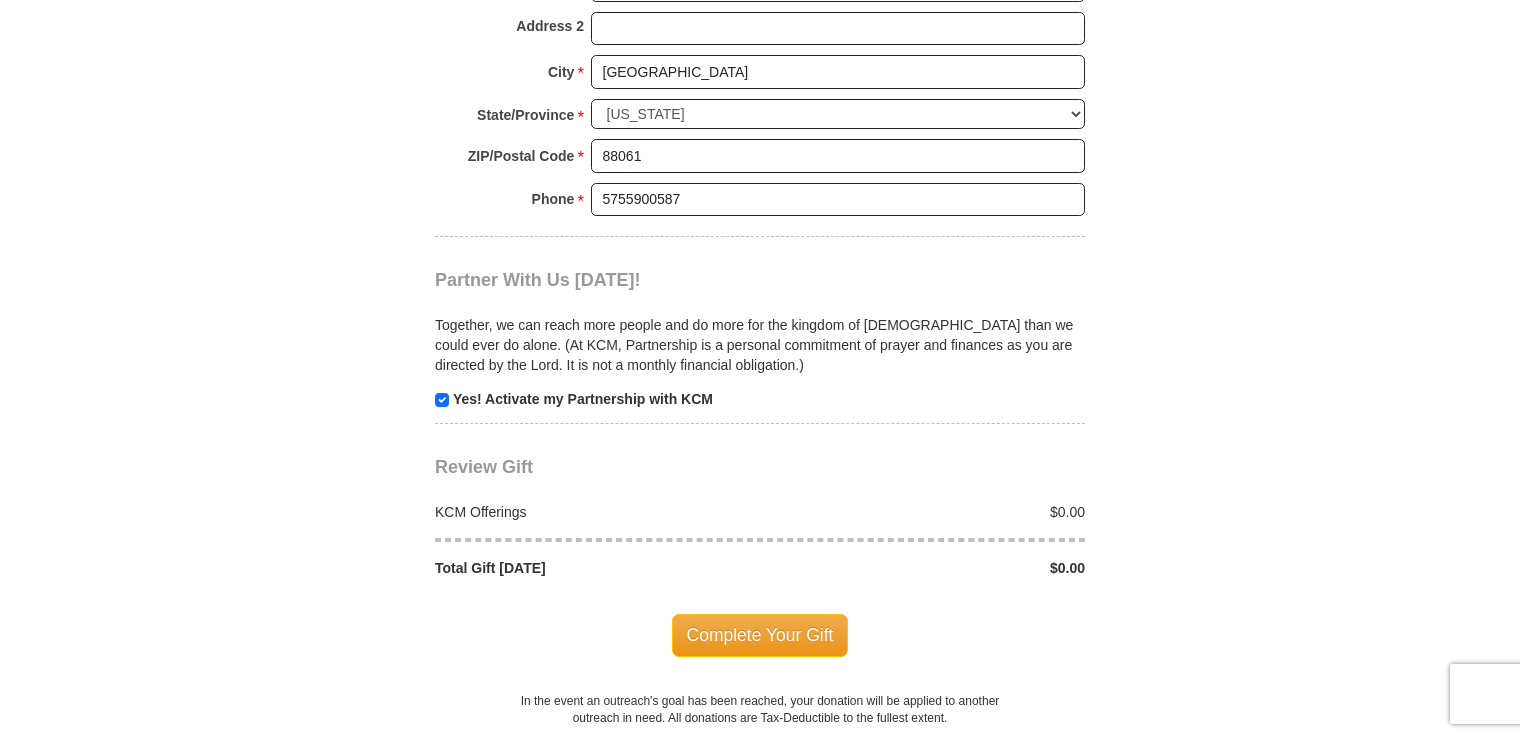 click on "Already have an account? Sign in for faster giving.  Don't have an account?  Create one after completing the form below.
Kenneth Copeland Ministries Giving
Together, we're helping people all over the world discover the greatest gift that has ever been given...Jesus.
Support Kenneth Copeland Ministries
Monthly
One-Time
Select Giving Amount
Amount must be a valid number
$25" at bounding box center (760, -553) 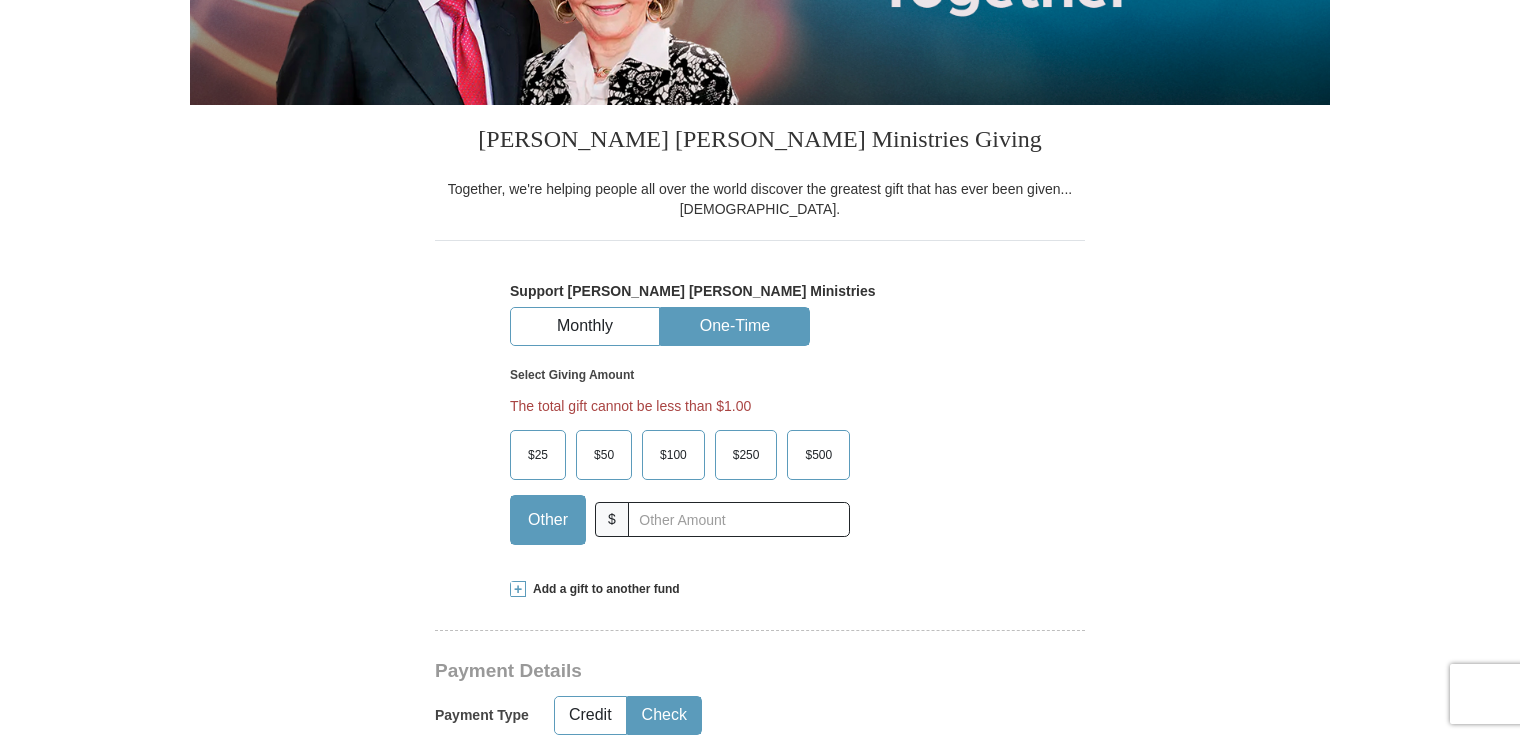 scroll, scrollTop: 400, scrollLeft: 0, axis: vertical 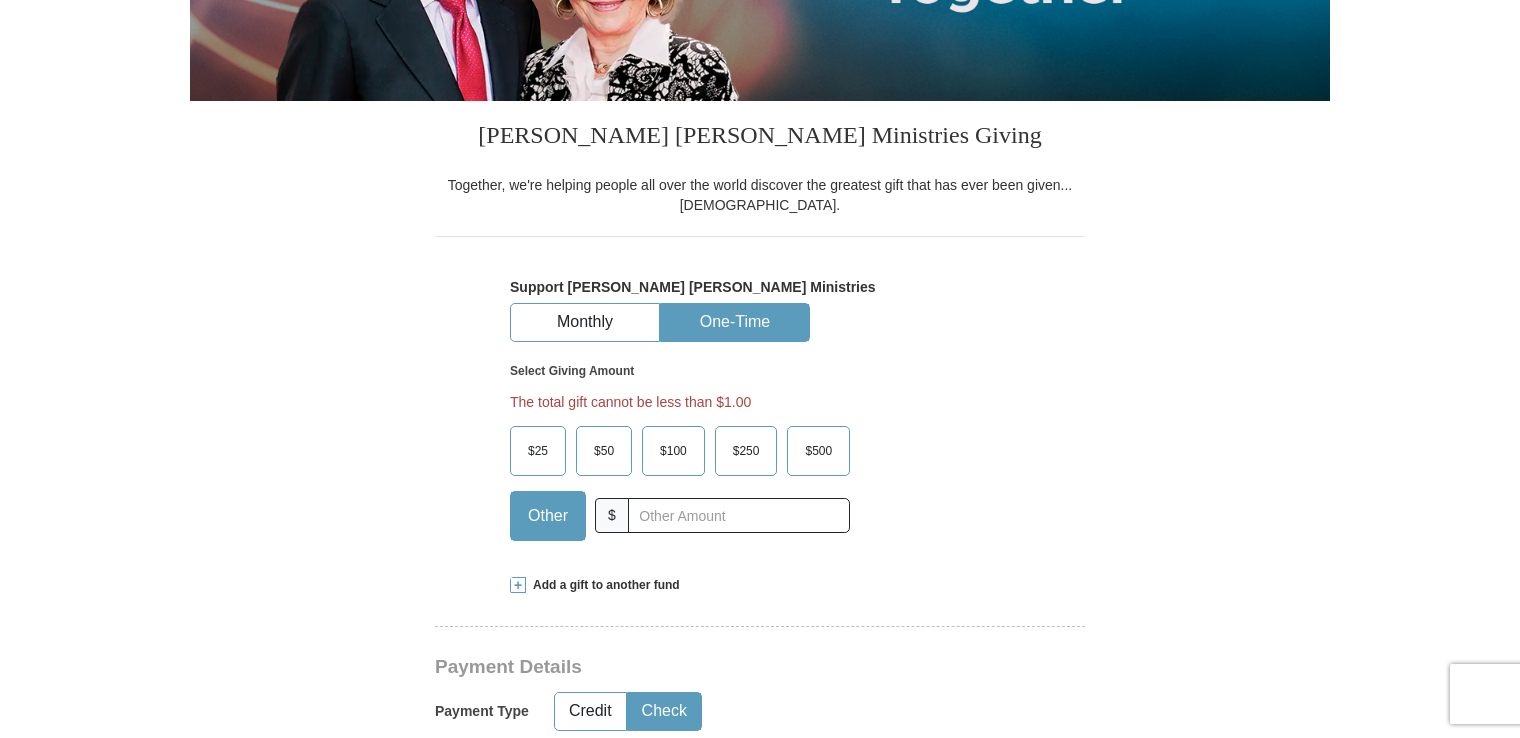 click on "$25" at bounding box center (538, 451) 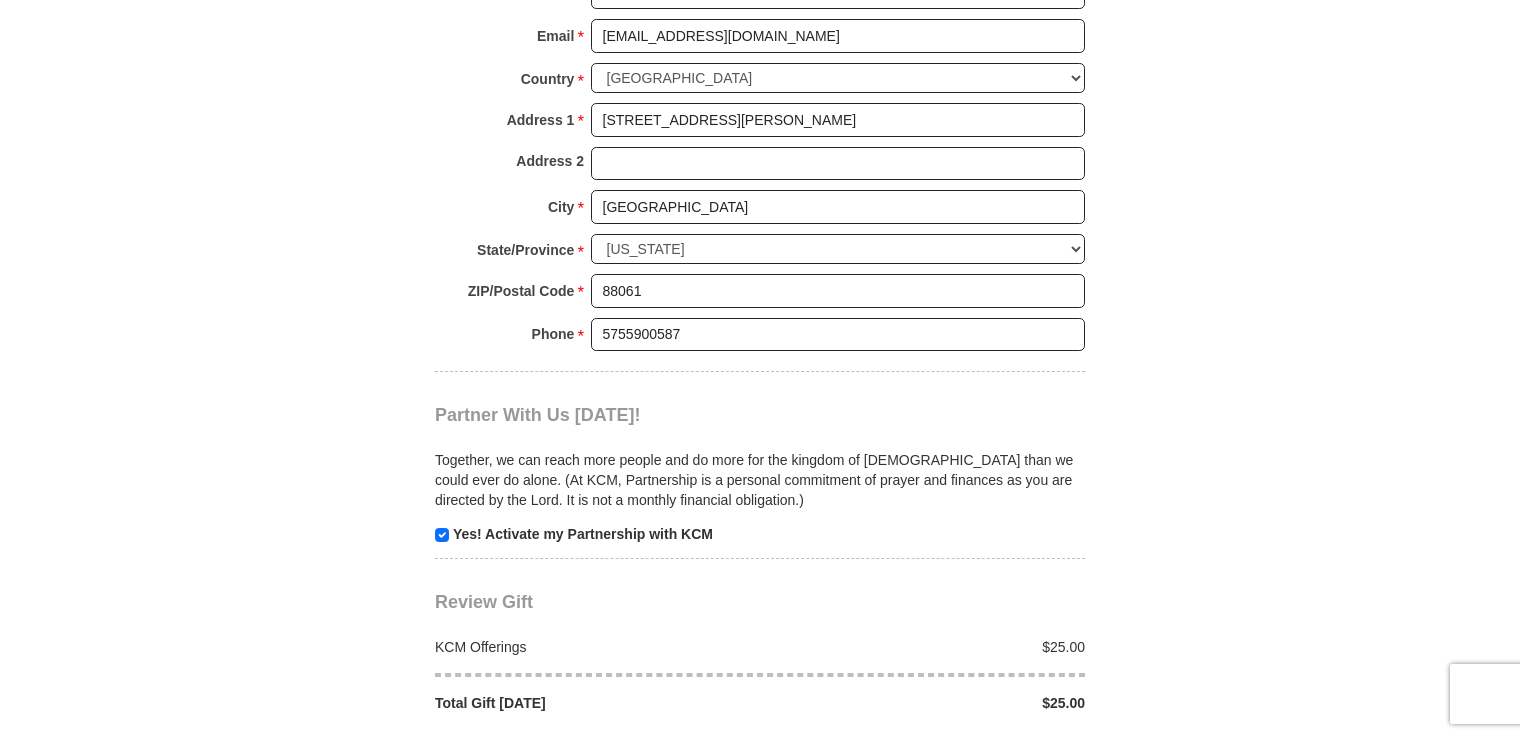 scroll, scrollTop: 2000, scrollLeft: 0, axis: vertical 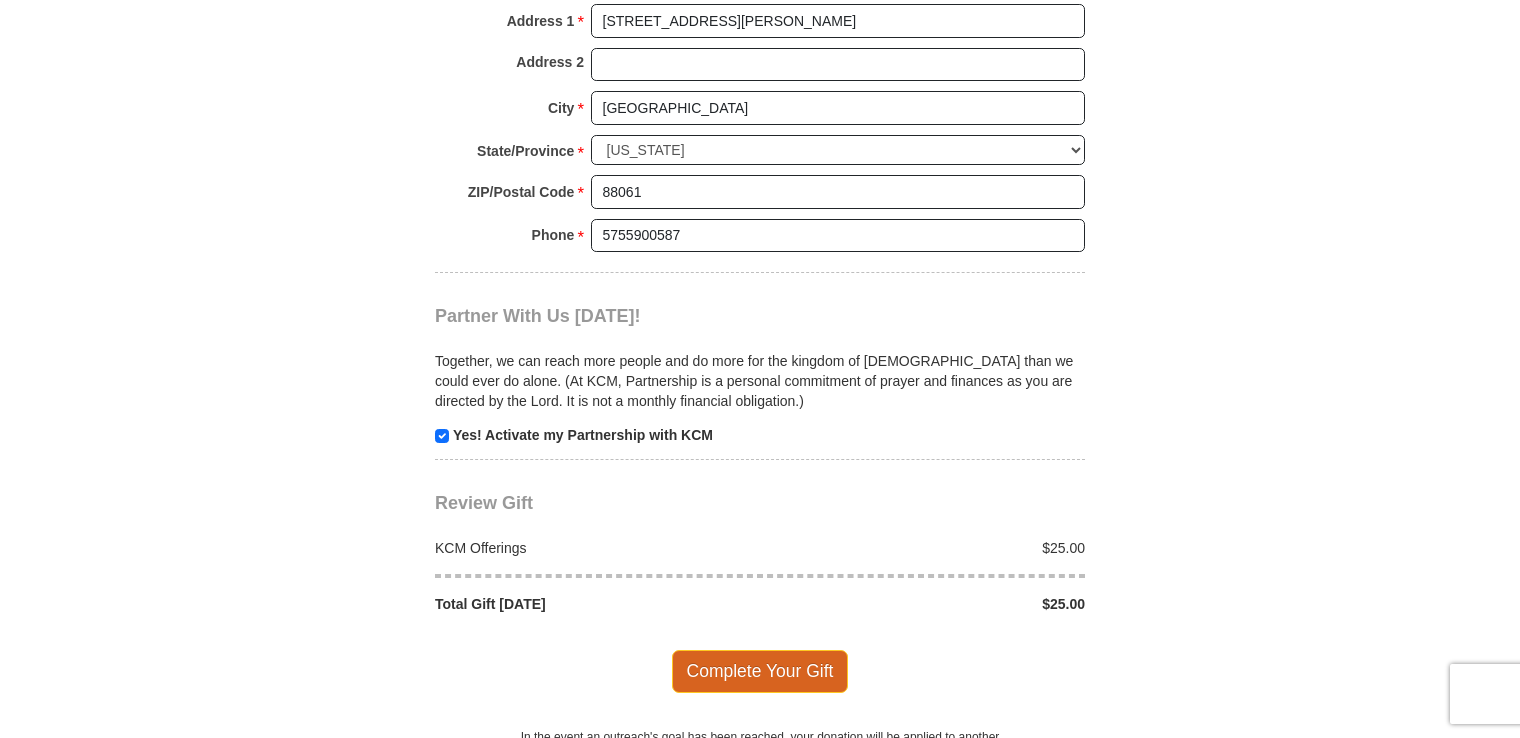 click on "Complete Your Gift" at bounding box center (760, 671) 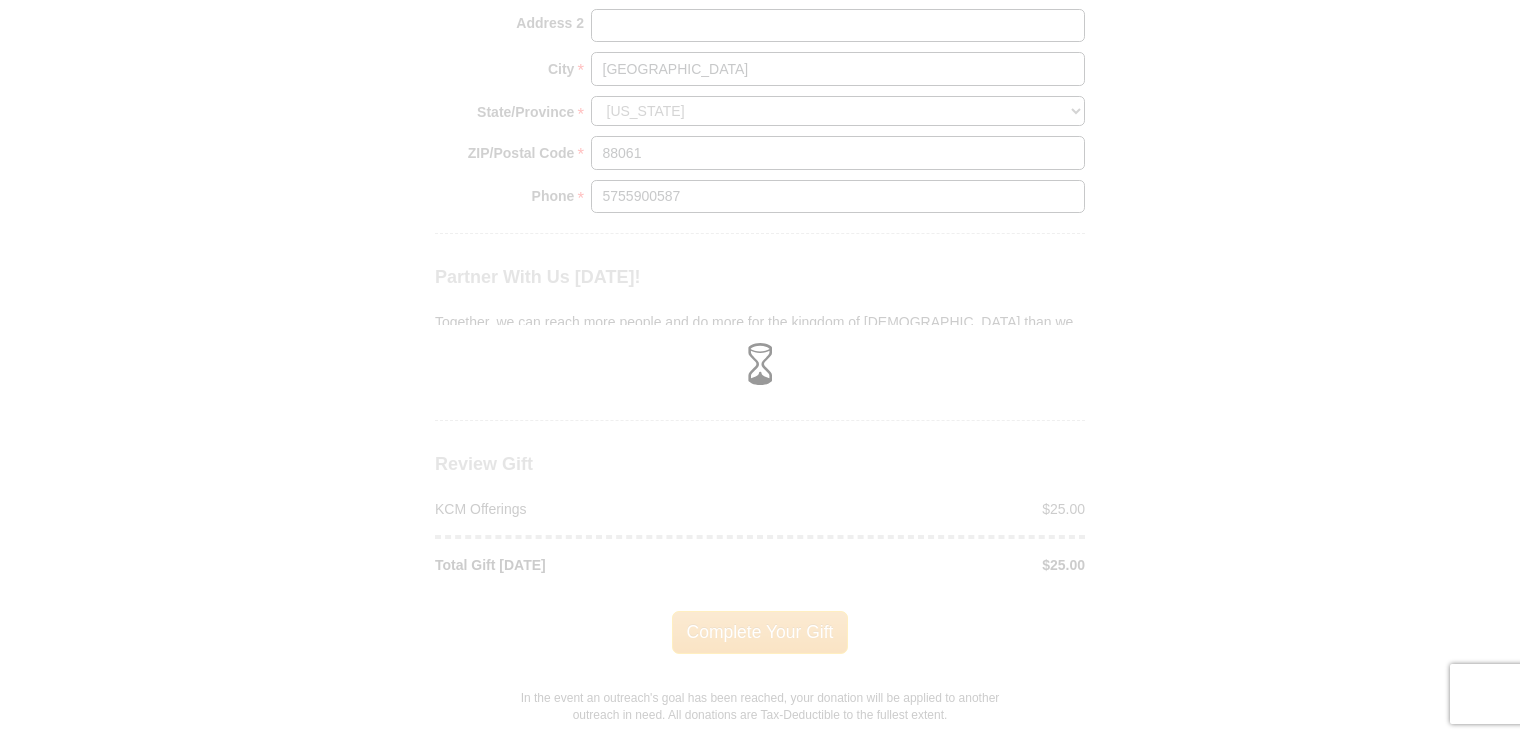 scroll, scrollTop: 1960, scrollLeft: 0, axis: vertical 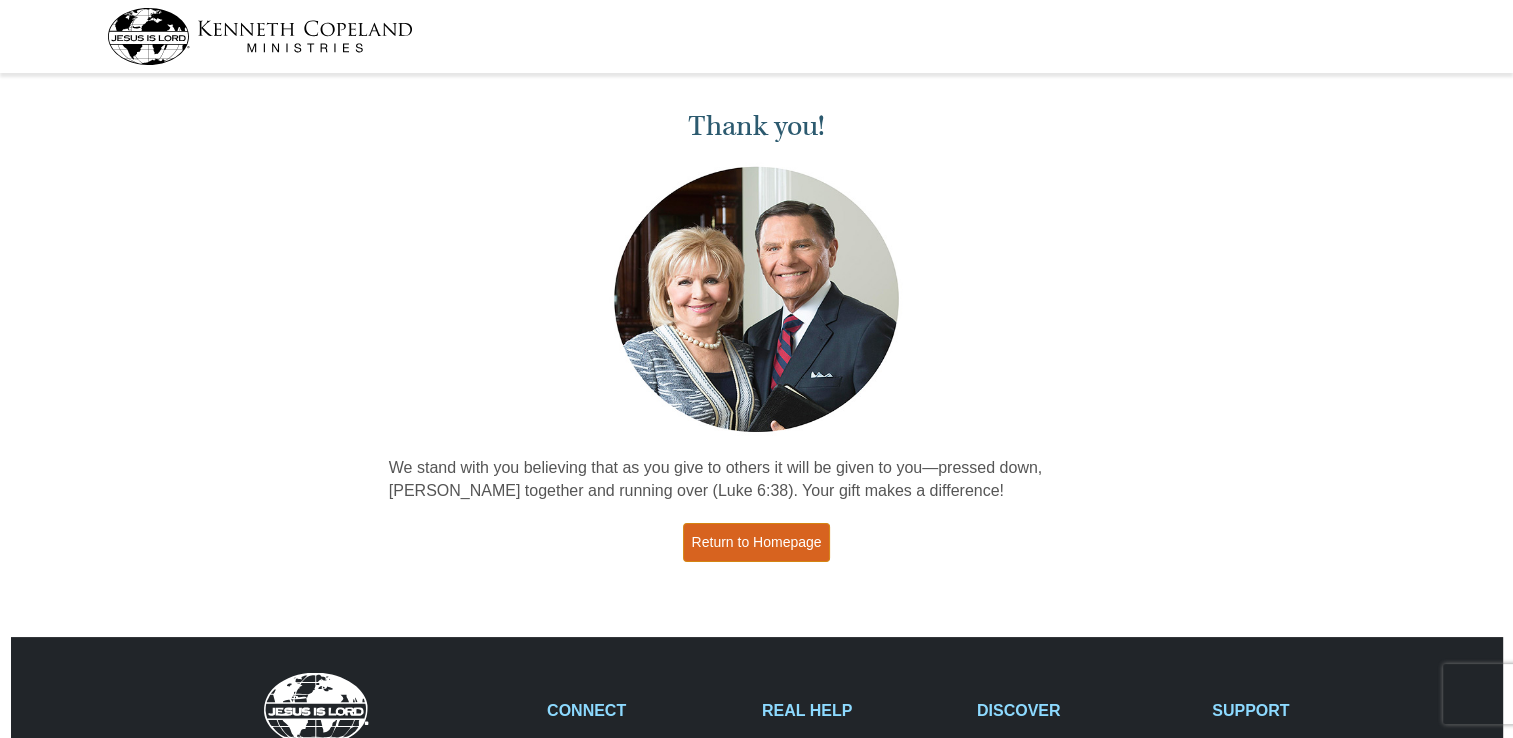 click on "Return to Homepage" at bounding box center [757, 542] 